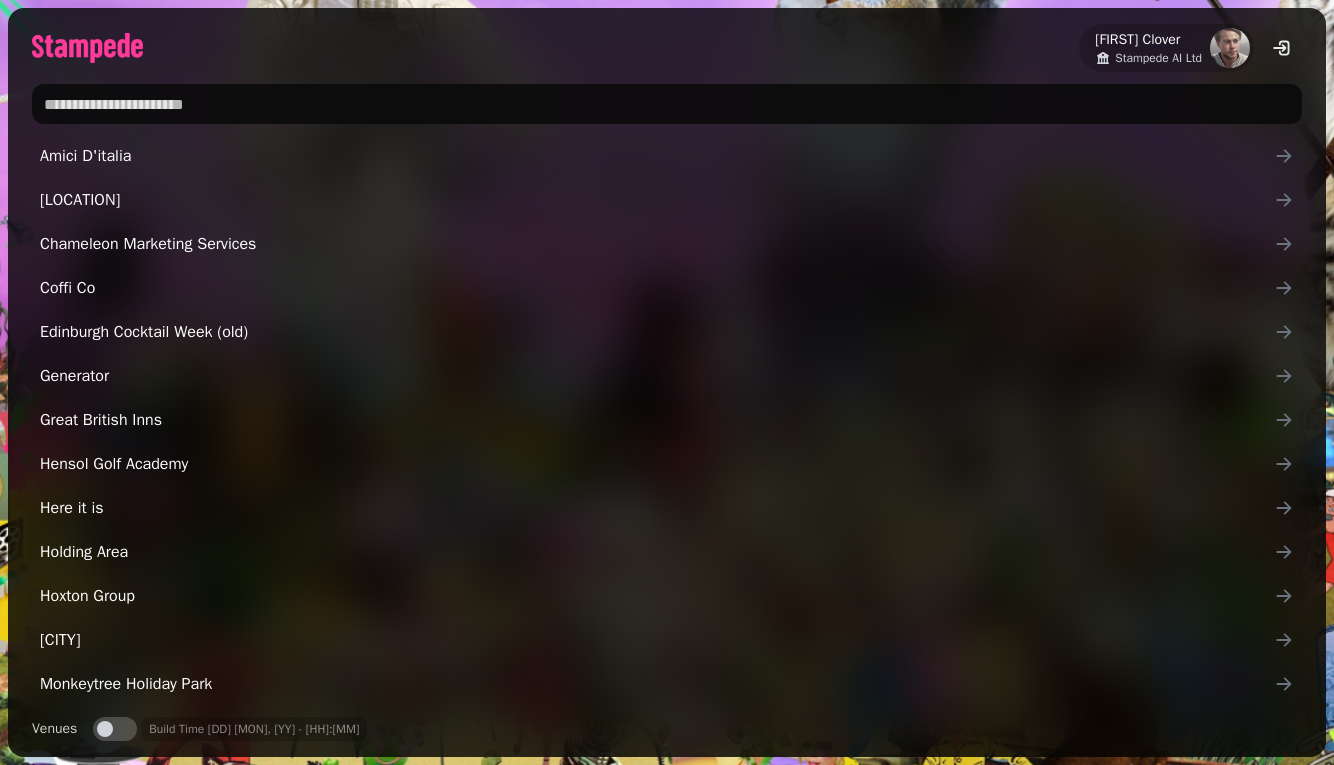 scroll, scrollTop: 0, scrollLeft: 0, axis: both 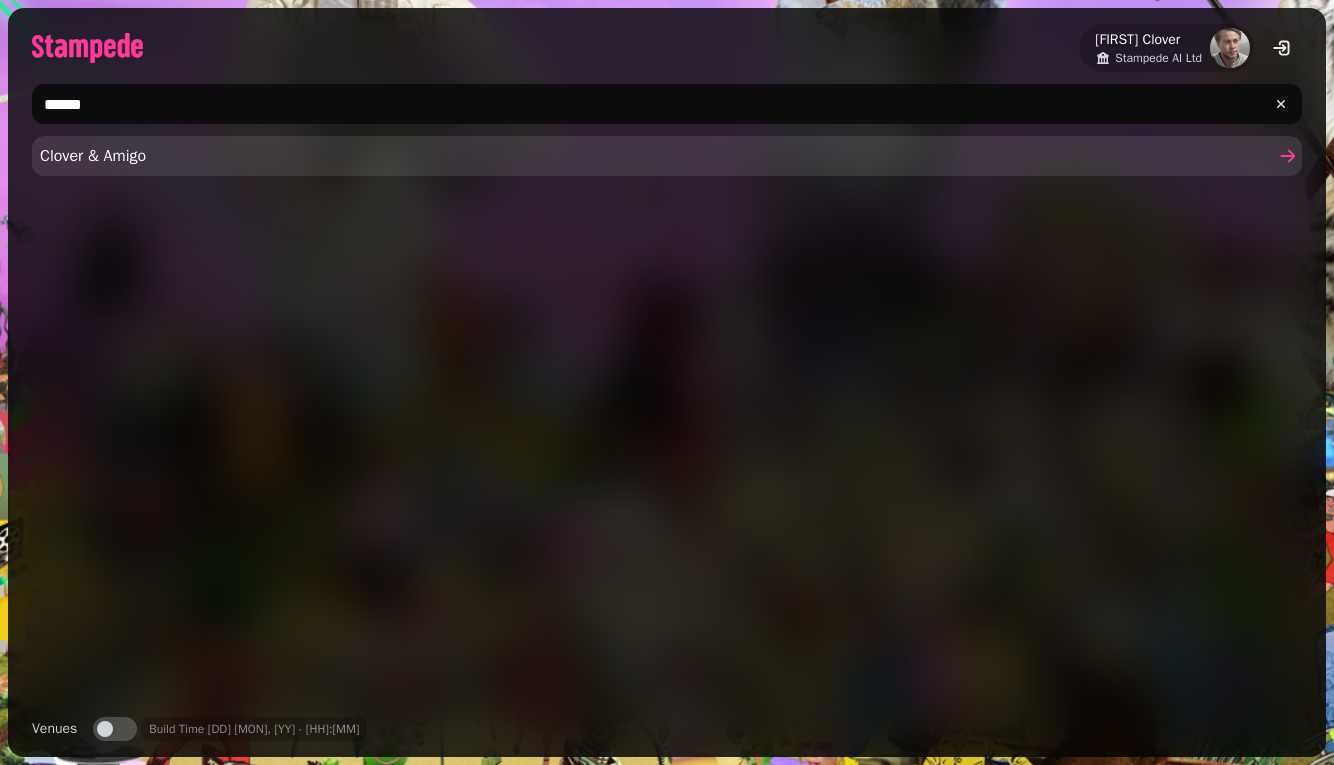 type on "******" 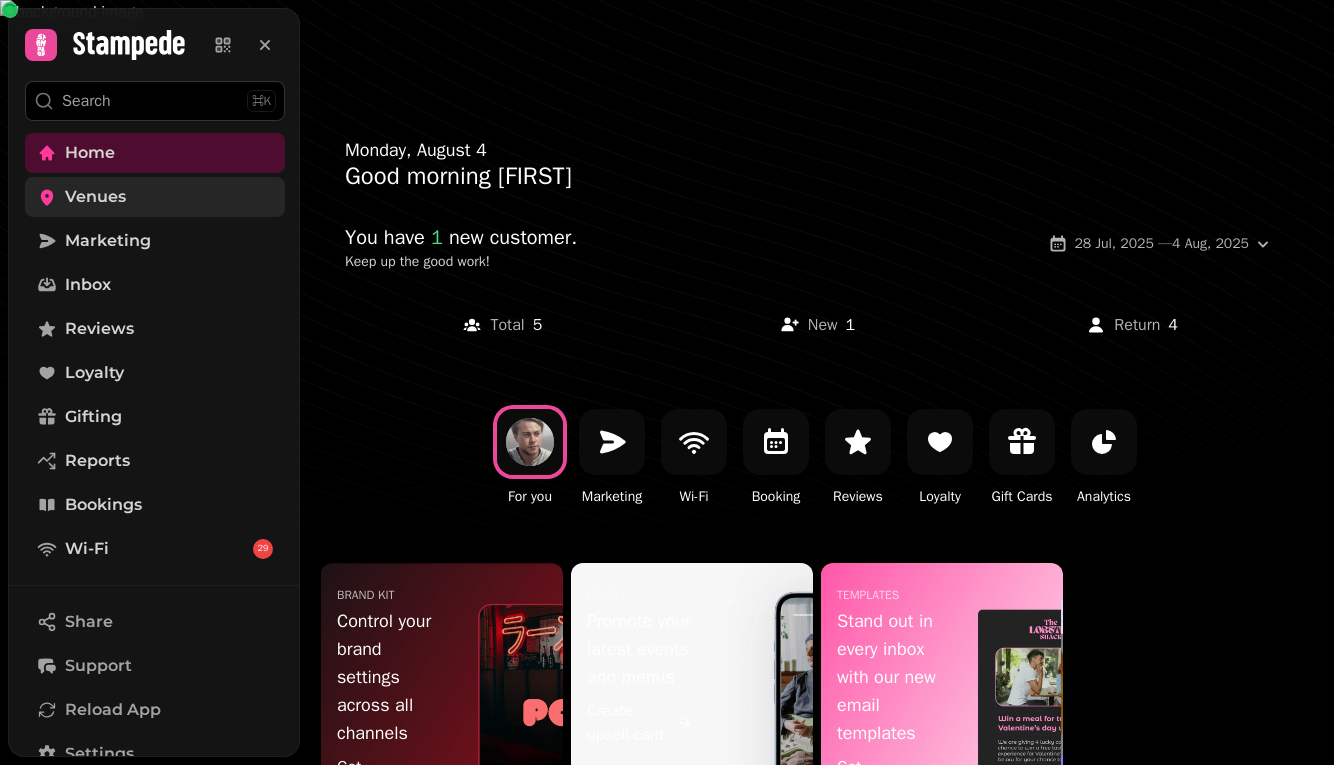 click on "Venues" at bounding box center [155, 197] 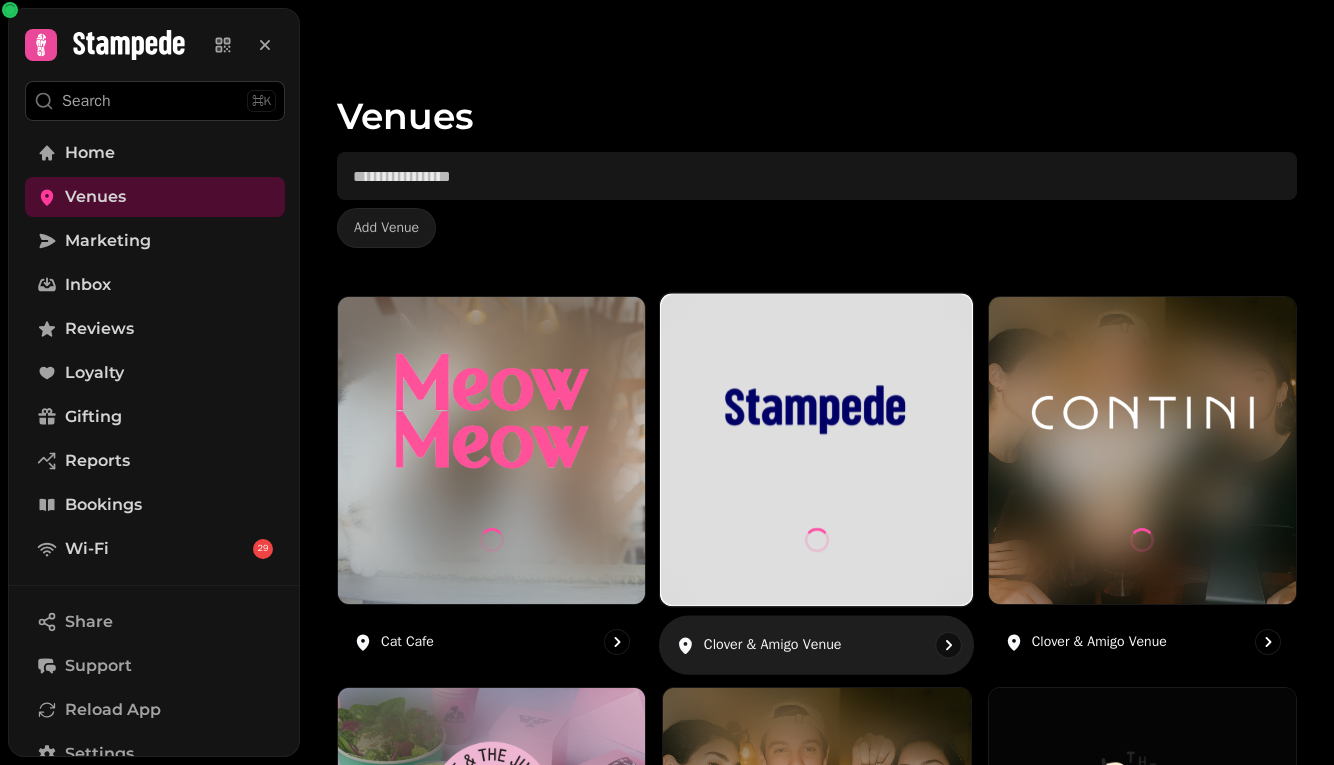 scroll, scrollTop: 1128, scrollLeft: 0, axis: vertical 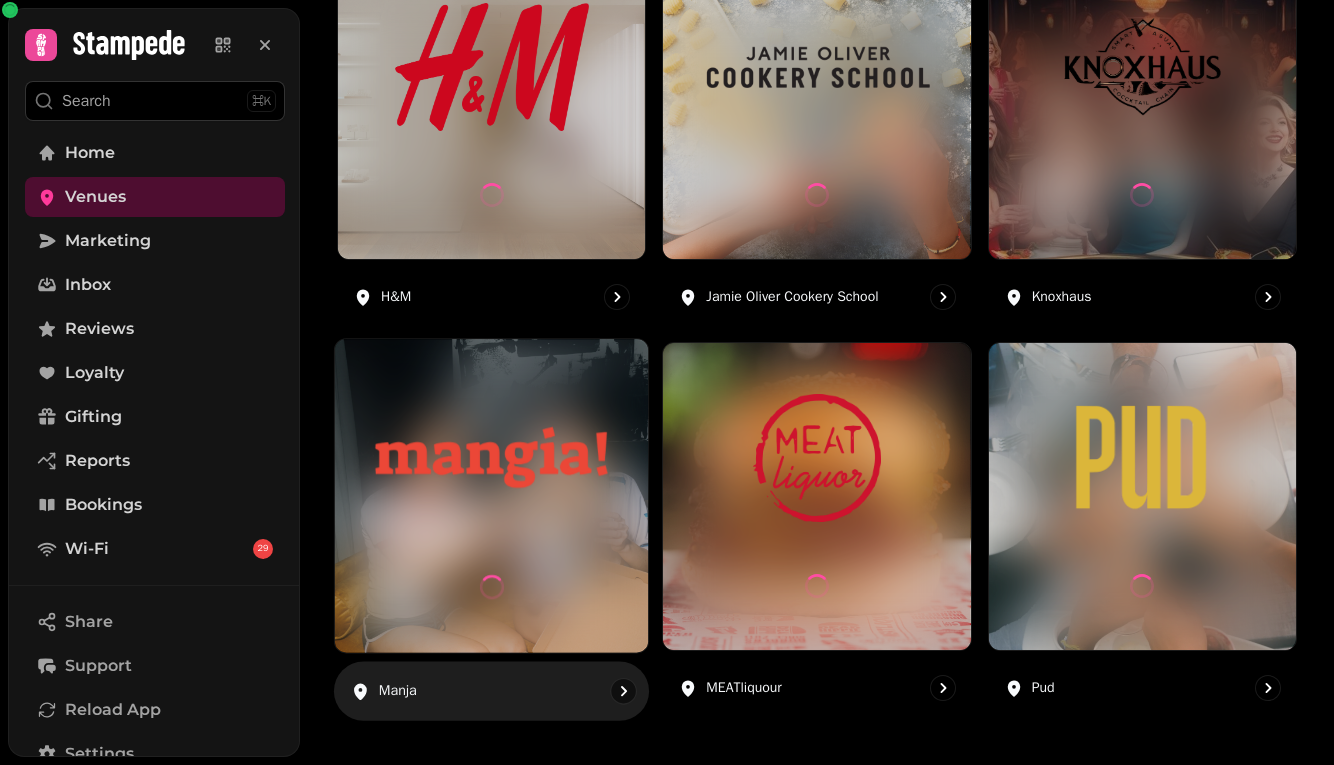 click at bounding box center [491, 457] 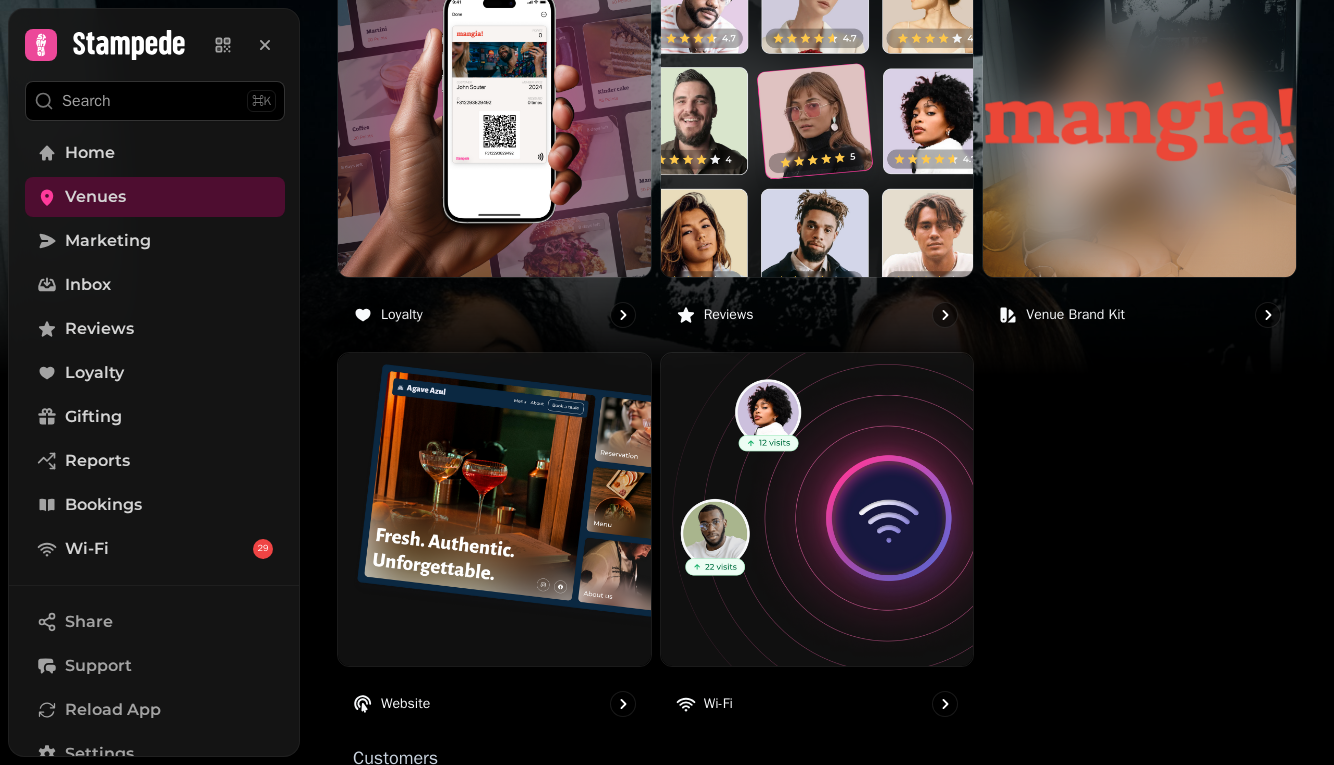 scroll, scrollTop: 1266, scrollLeft: 0, axis: vertical 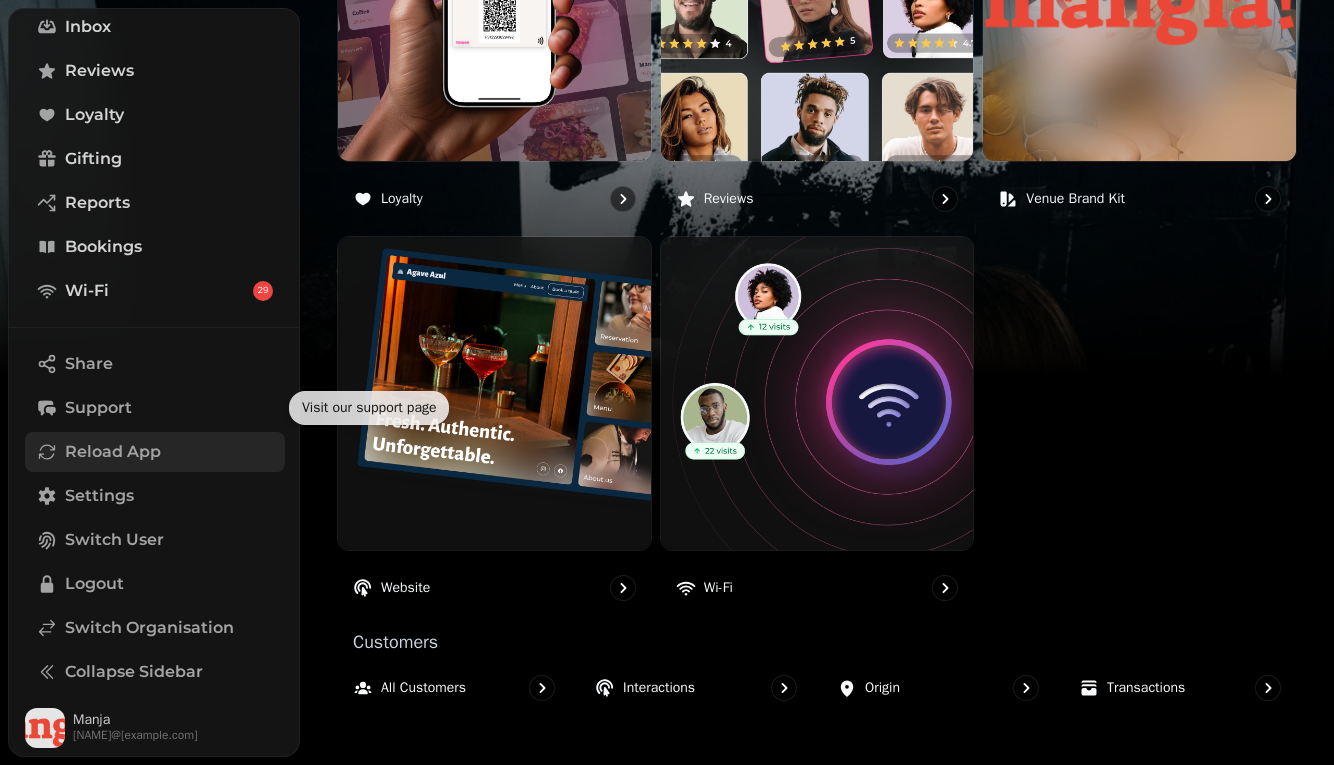 click on "Reload App" at bounding box center (113, 452) 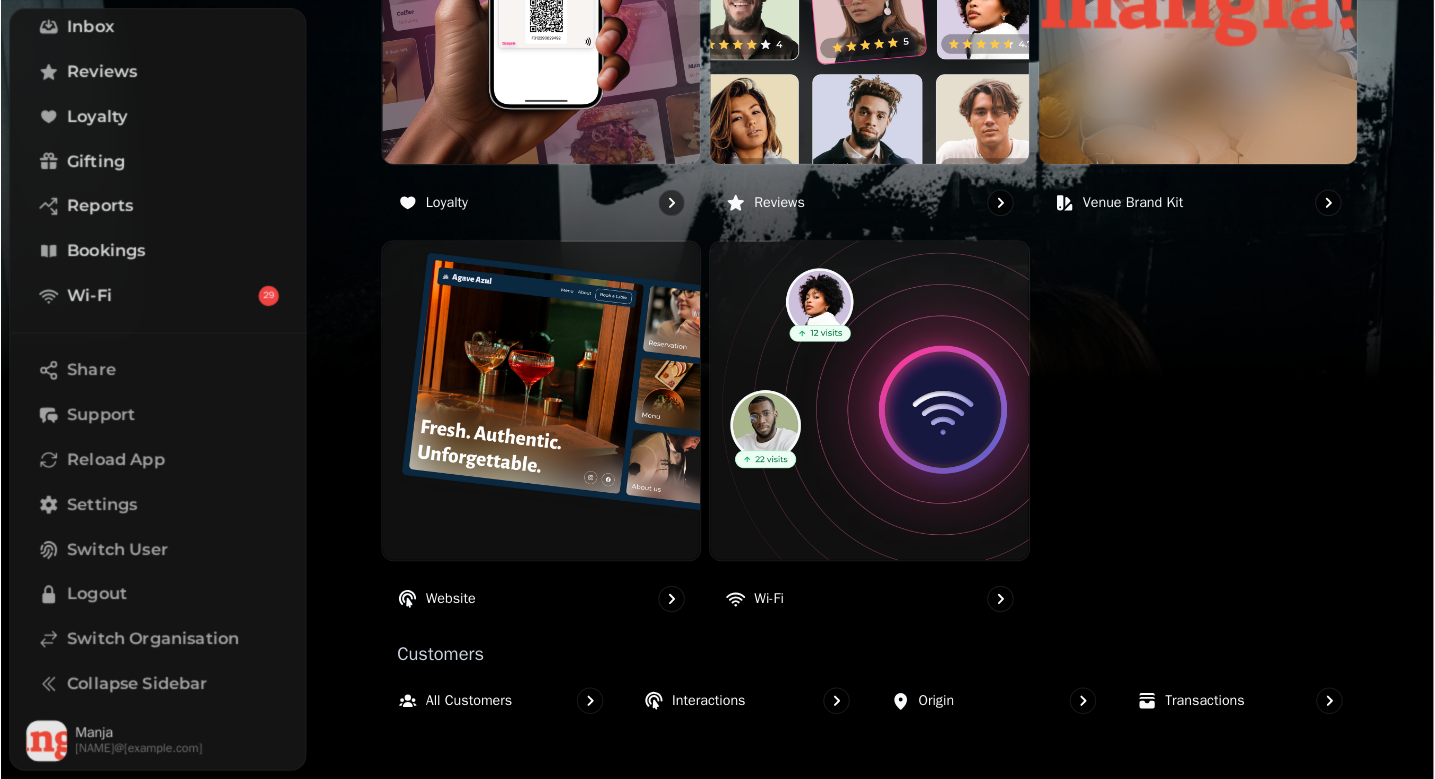 scroll, scrollTop: 244, scrollLeft: 0, axis: vertical 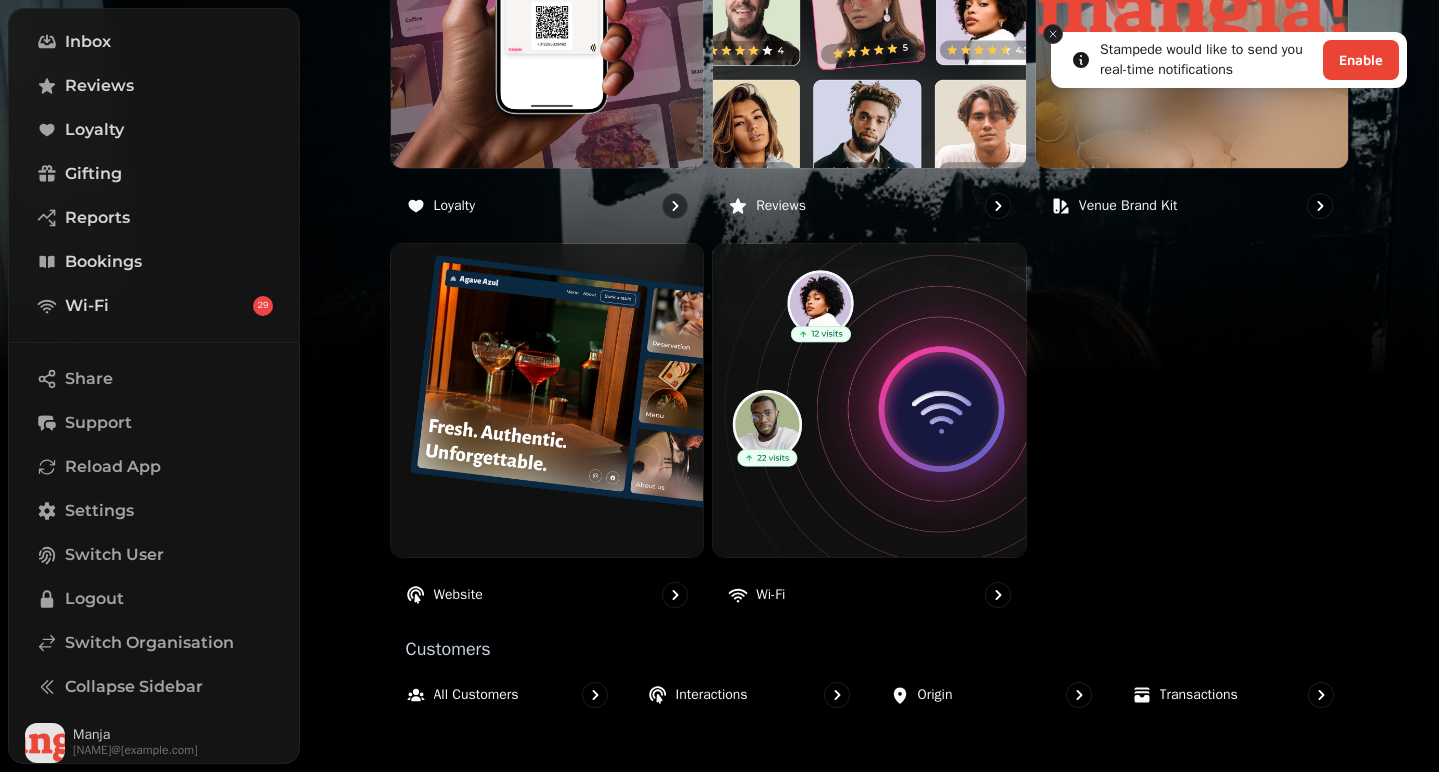 click 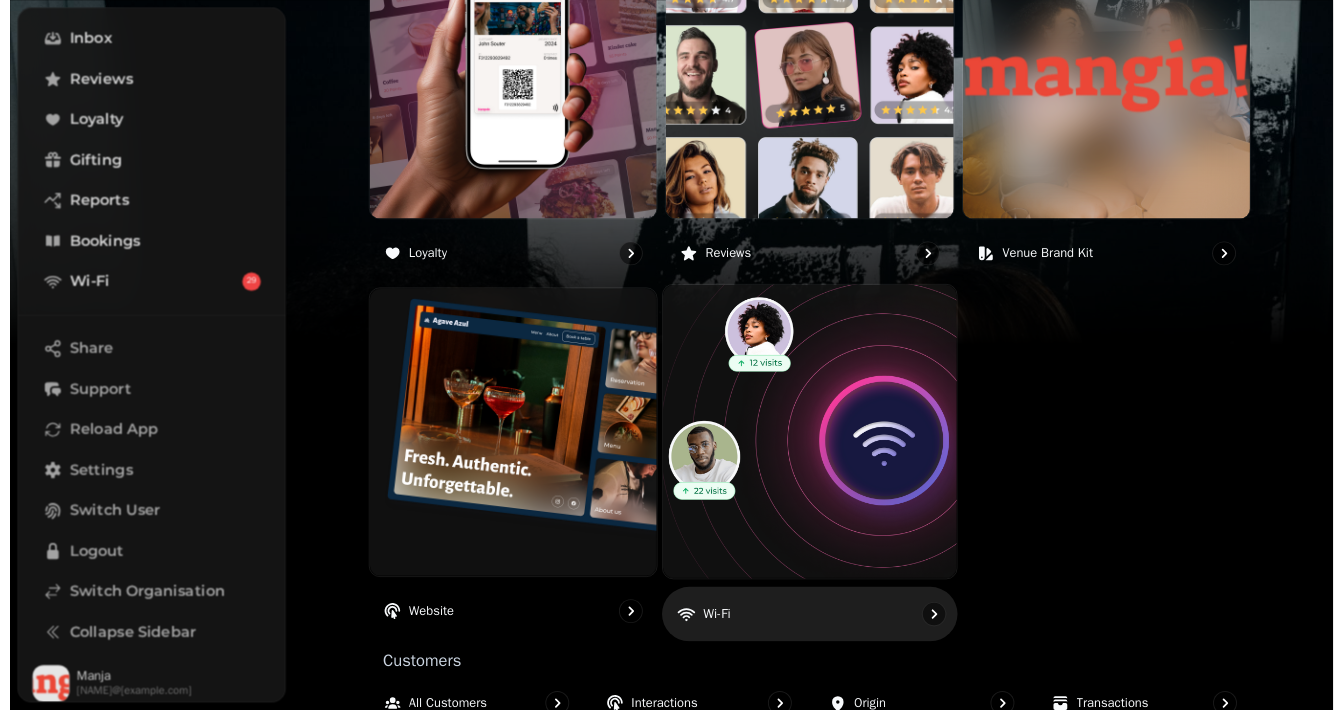 scroll, scrollTop: 1187, scrollLeft: 0, axis: vertical 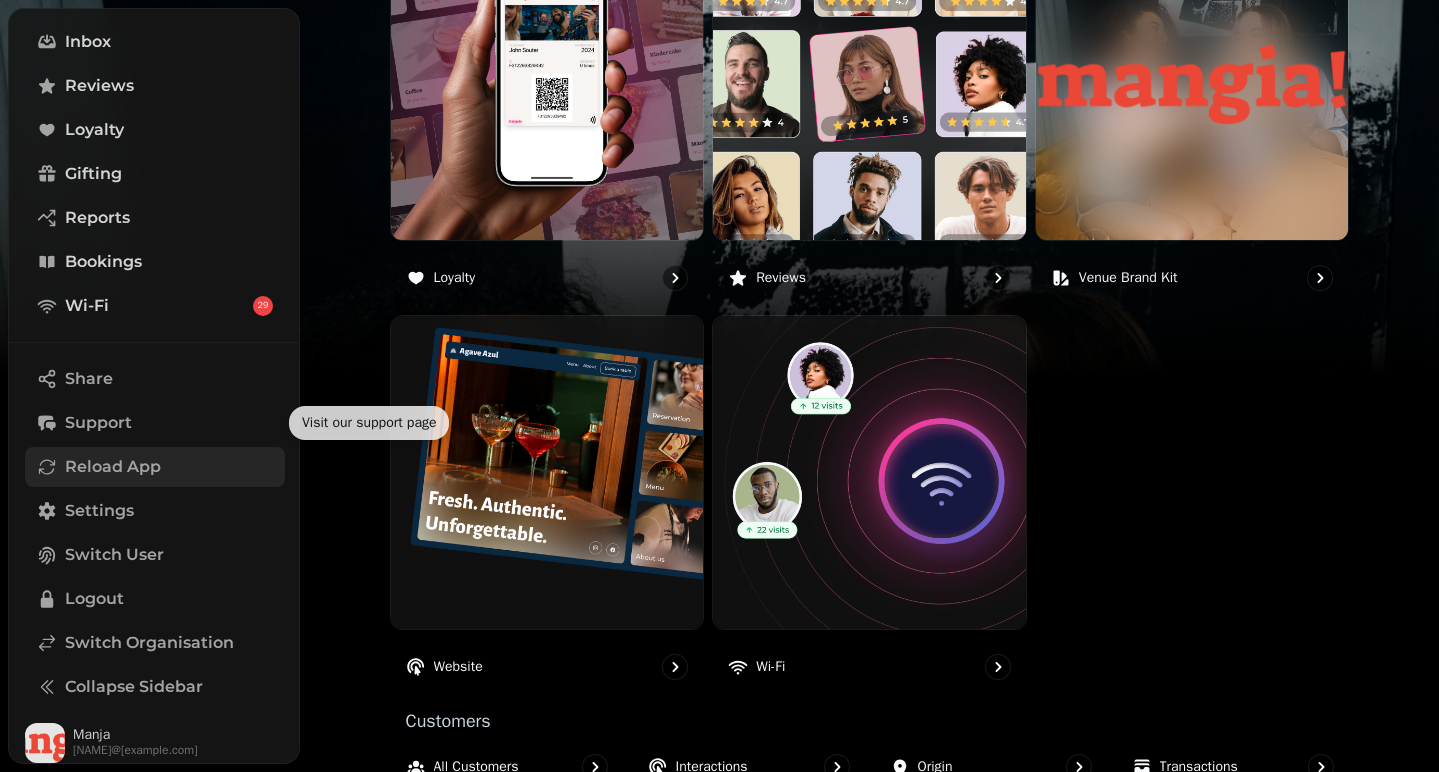 click on "Reload App" at bounding box center (113, 467) 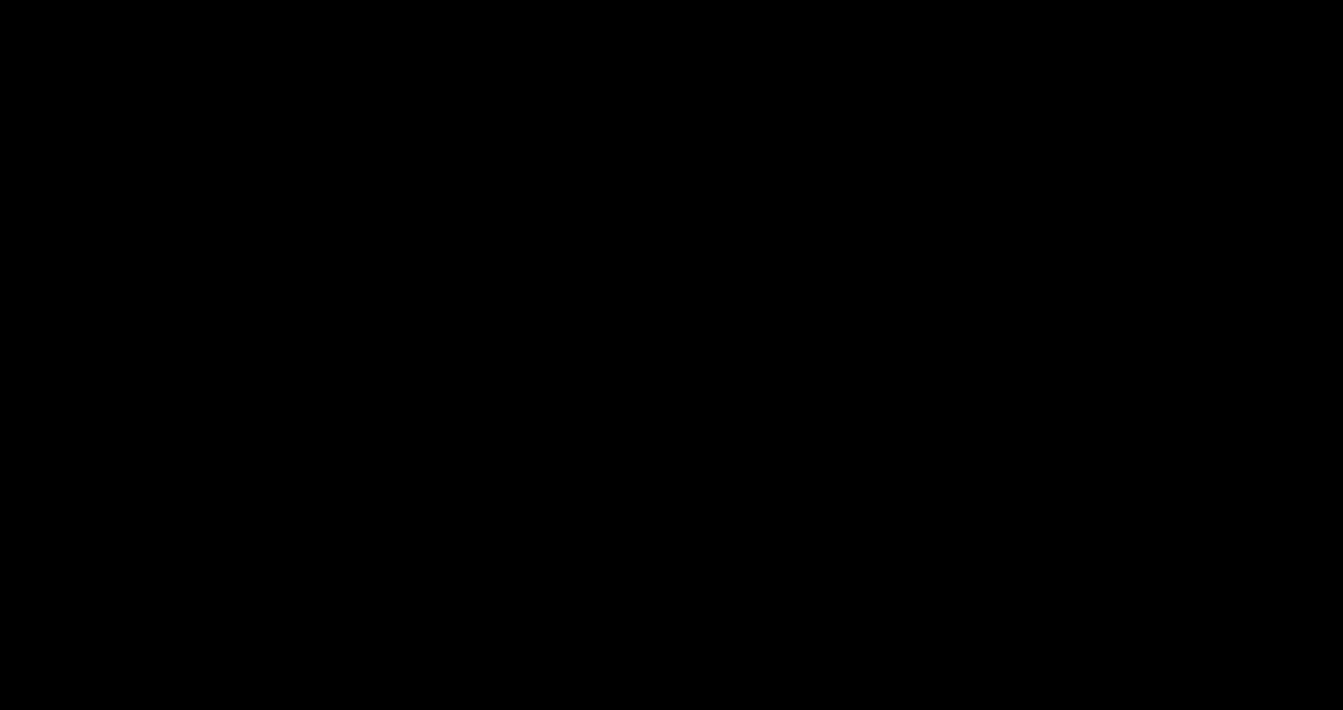scroll, scrollTop: 0, scrollLeft: 0, axis: both 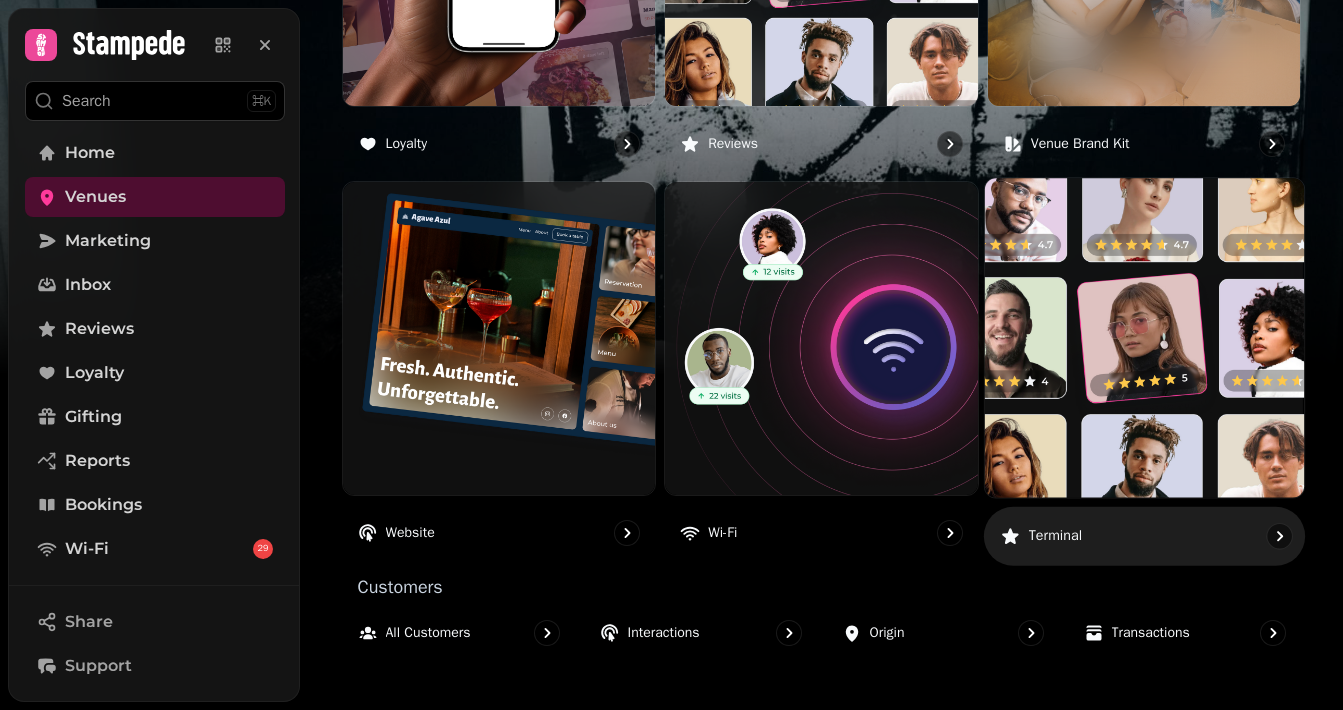 click at bounding box center [1144, 338] 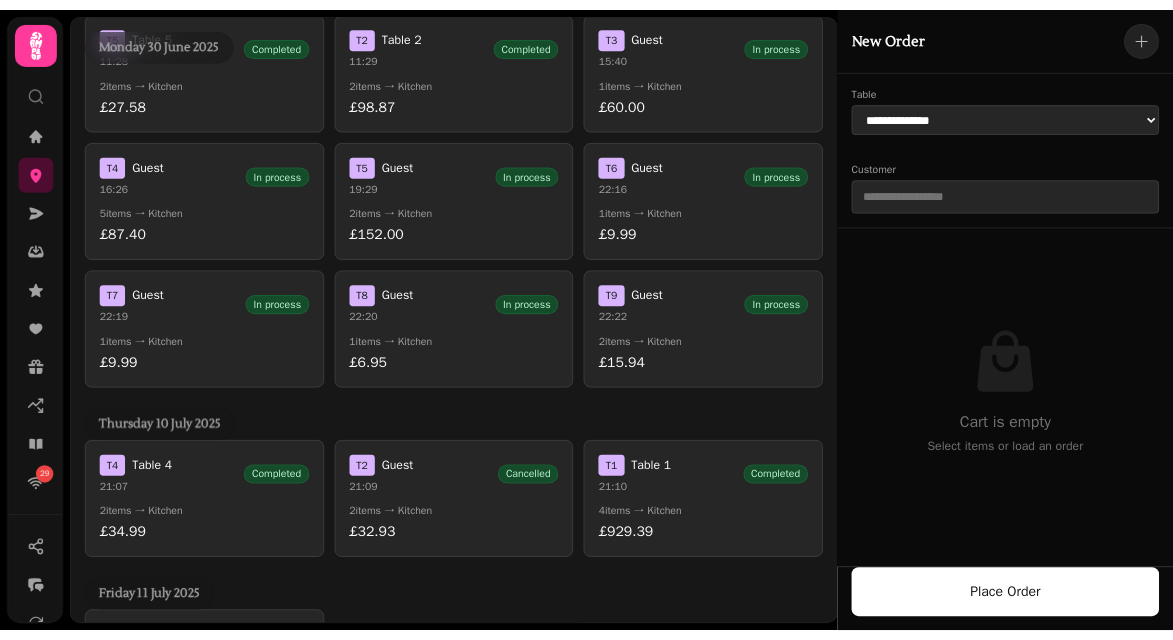 scroll, scrollTop: 2706, scrollLeft: 0, axis: vertical 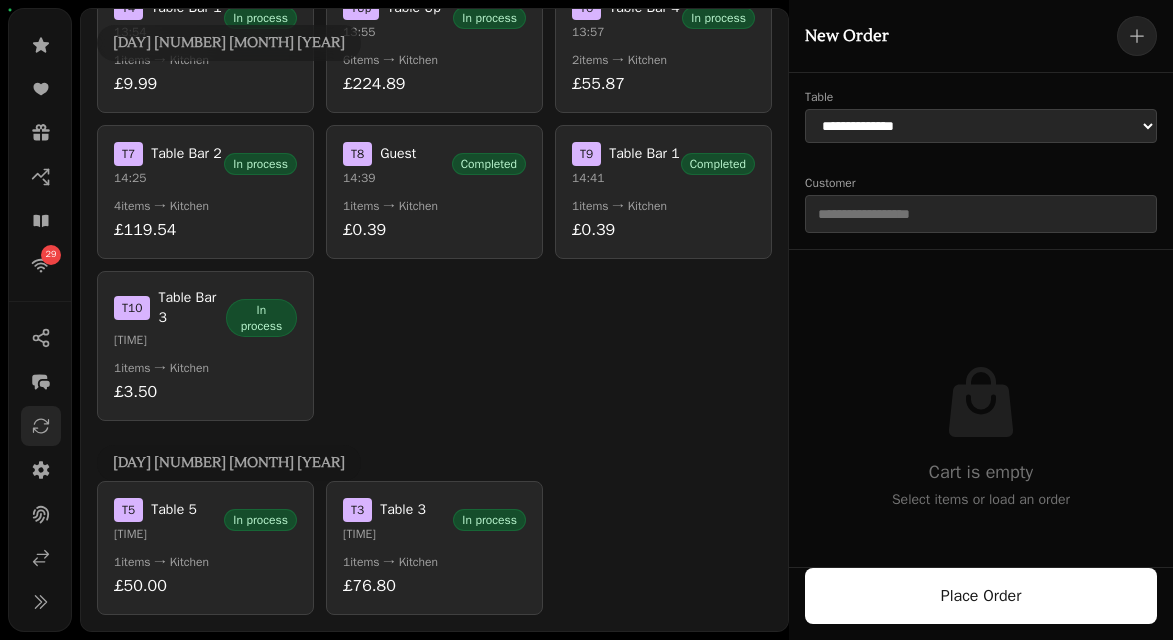 click 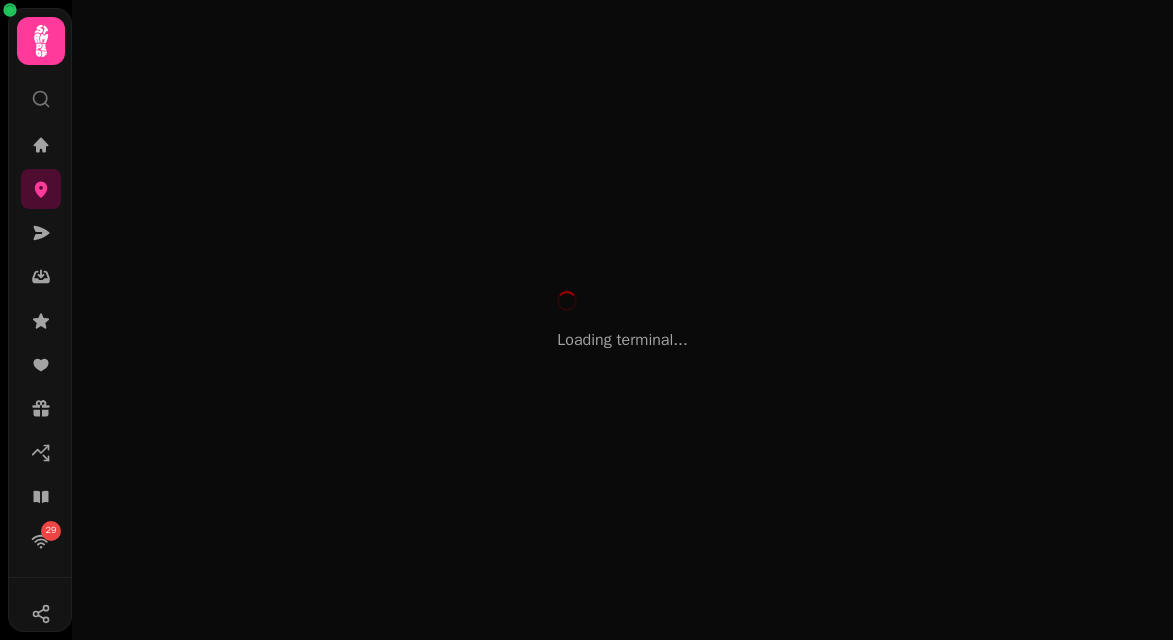 scroll, scrollTop: 0, scrollLeft: 0, axis: both 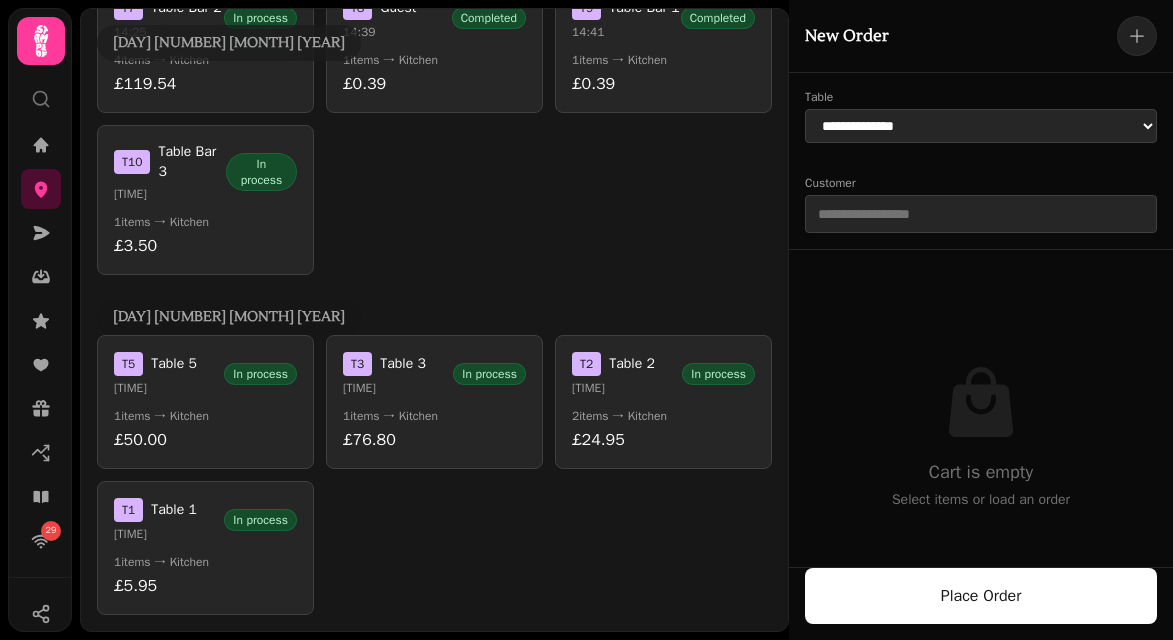 click on "T 1 Table 1 [TIME] In process 1  items → Kitchen [PRICE]" at bounding box center (205, 548) 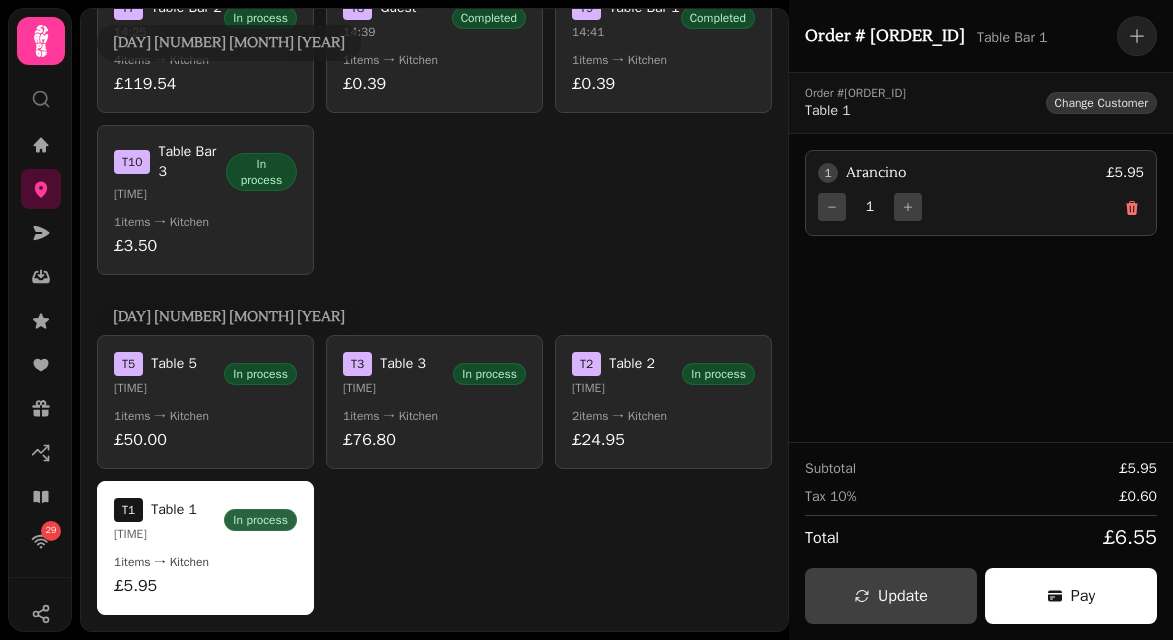 click on "Change Customer" at bounding box center (1101, 103) 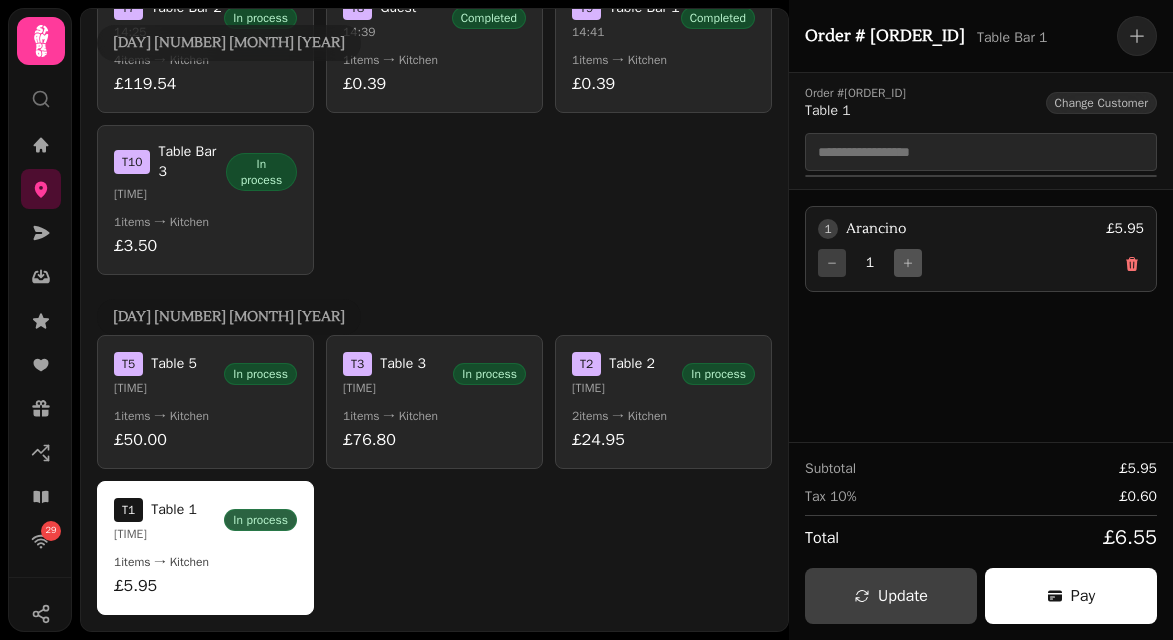 click on "1 Arancino [PRICE] 1" at bounding box center [981, 316] 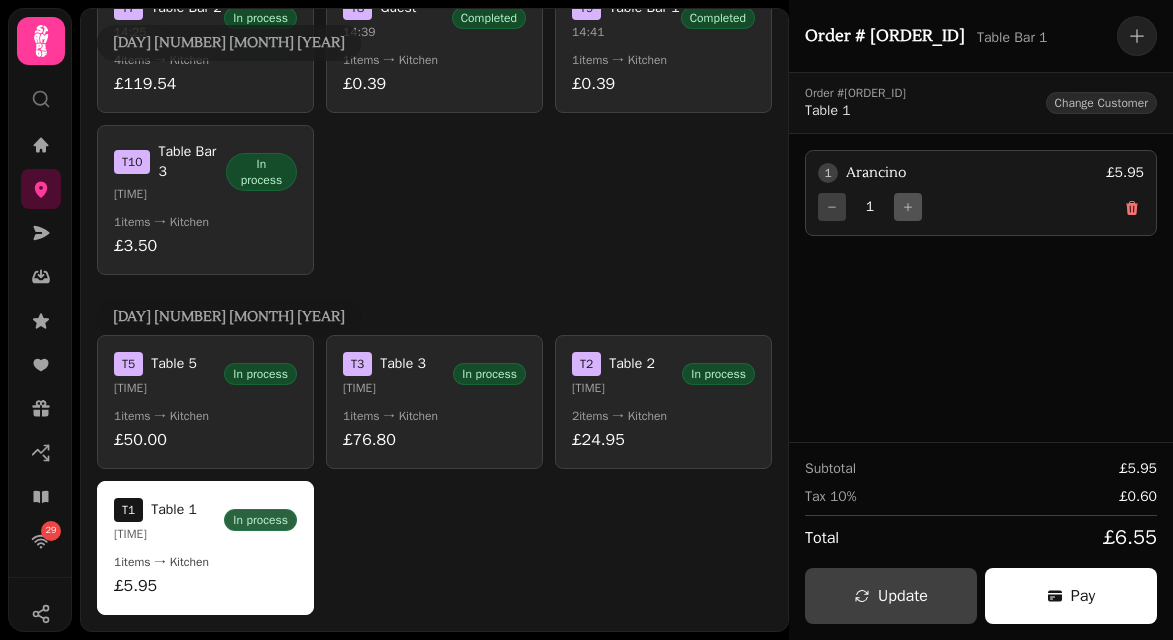 click 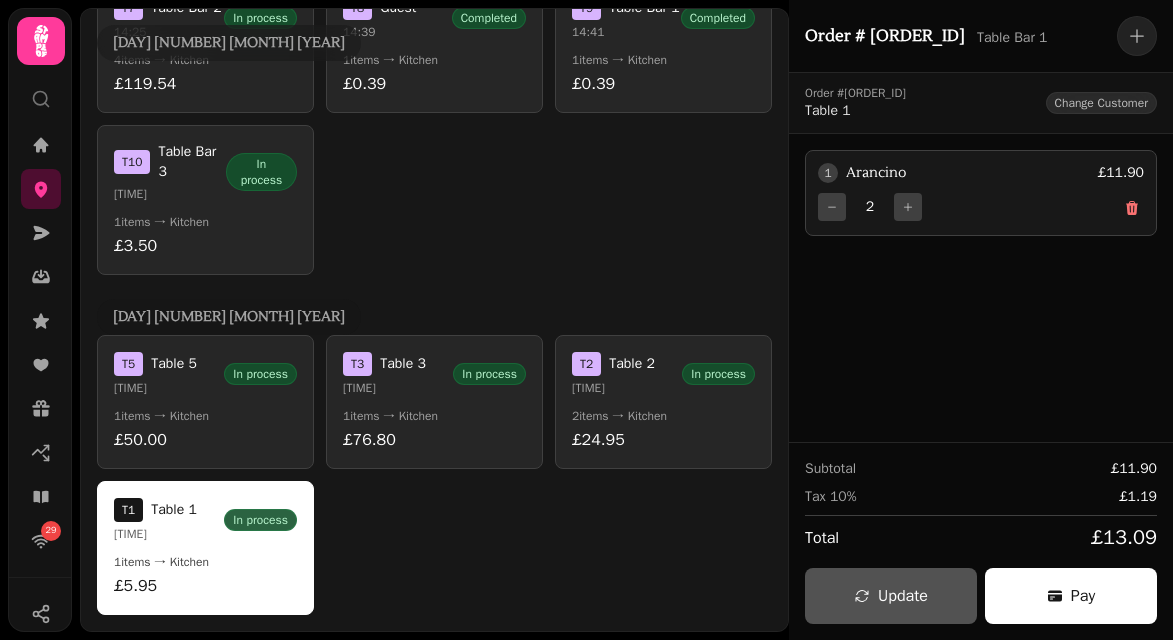 click on "Update" at bounding box center [903, 596] 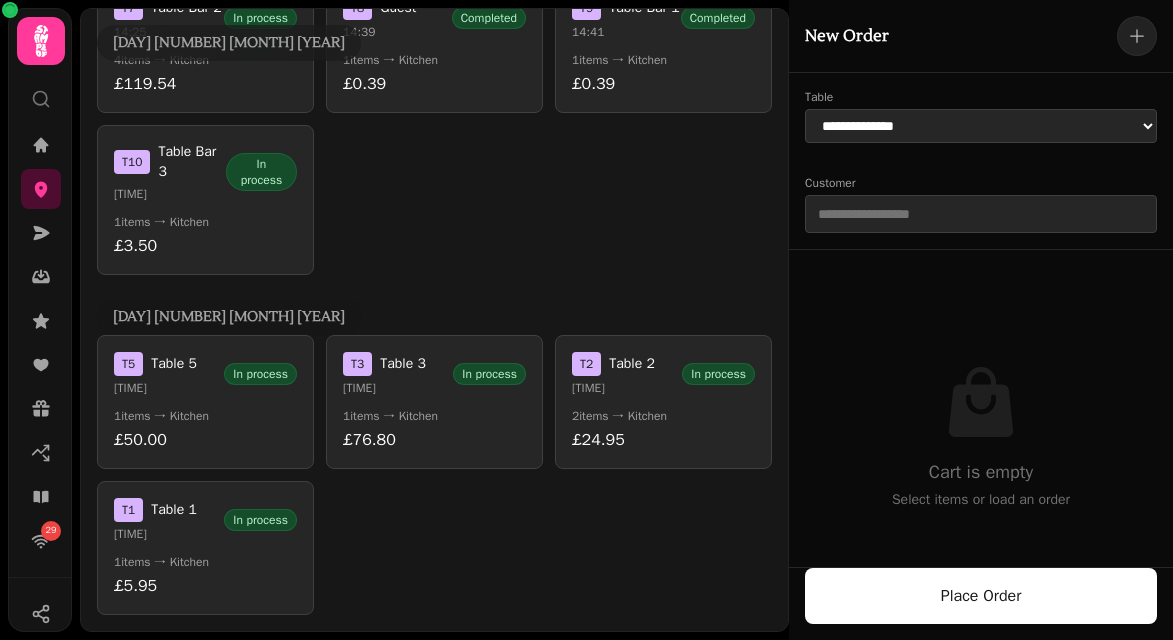 scroll, scrollTop: 3042, scrollLeft: 0, axis: vertical 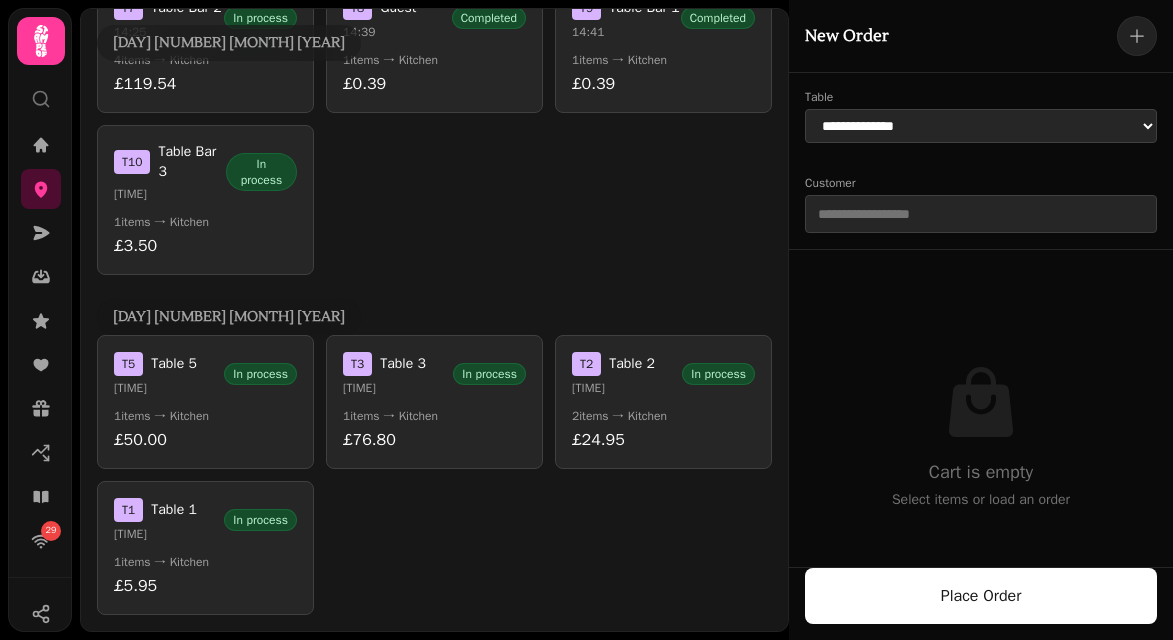 click on "[TIME]" at bounding box center [155, 534] 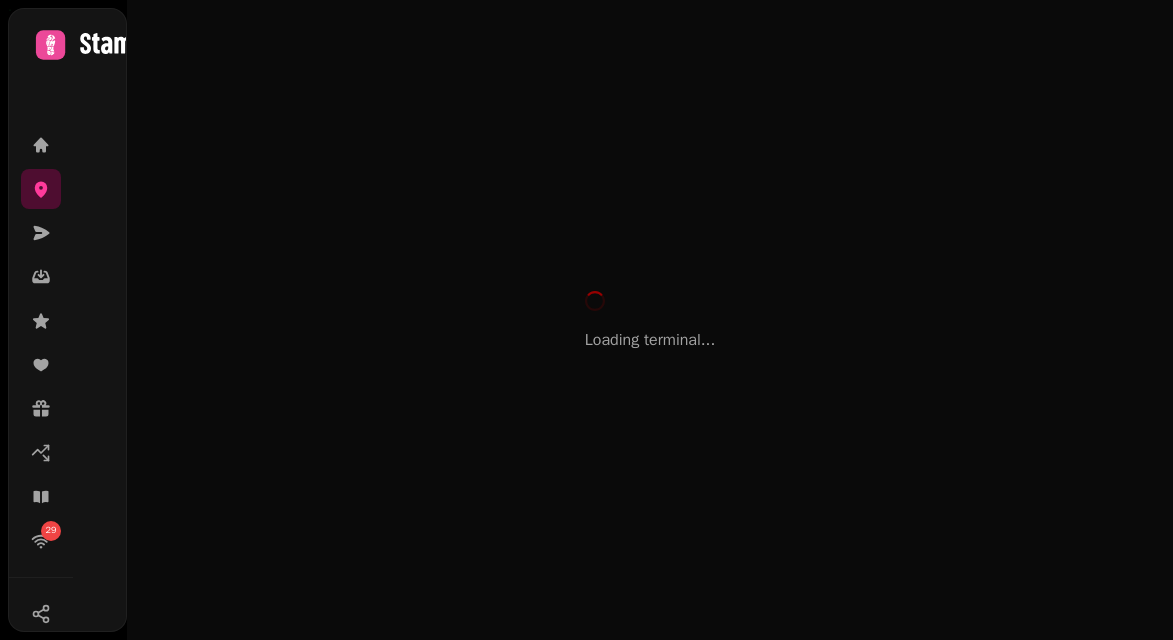 scroll, scrollTop: 0, scrollLeft: 0, axis: both 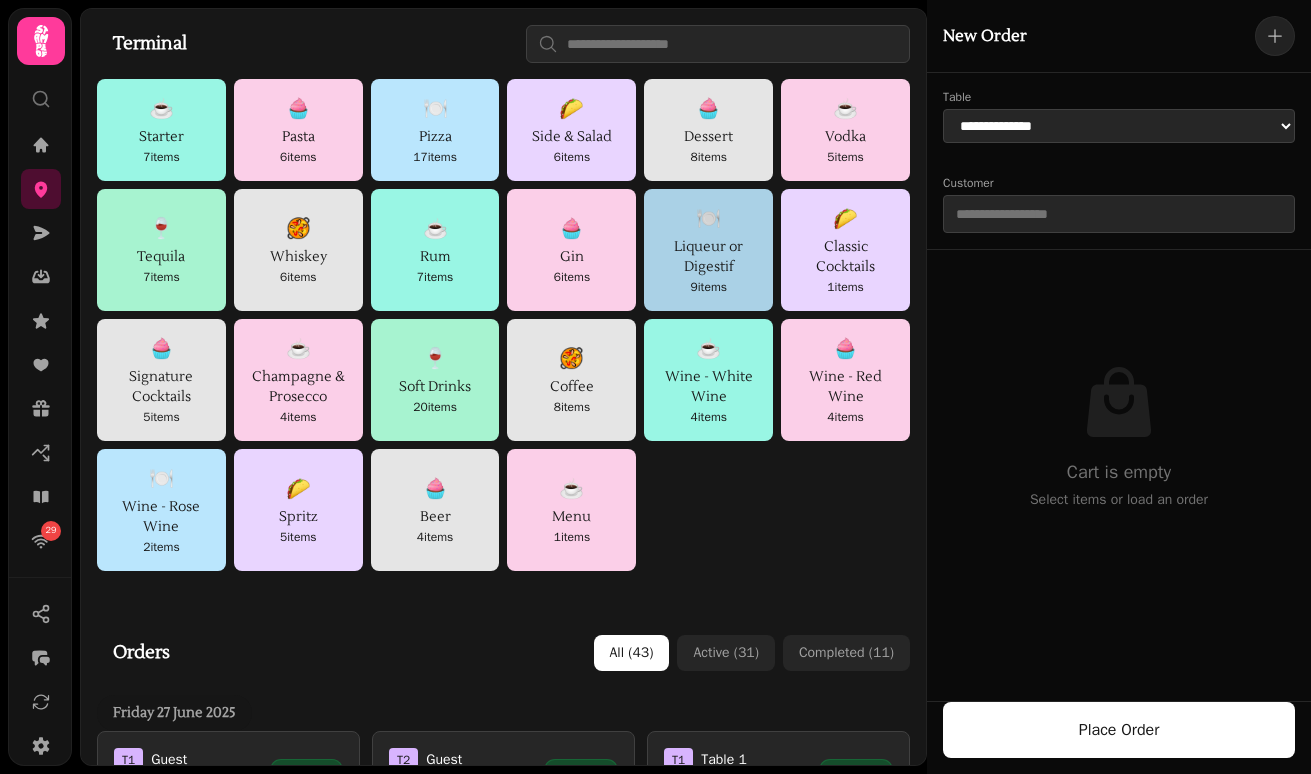 click on "Liqueur or Digestif" at bounding box center [708, 257] 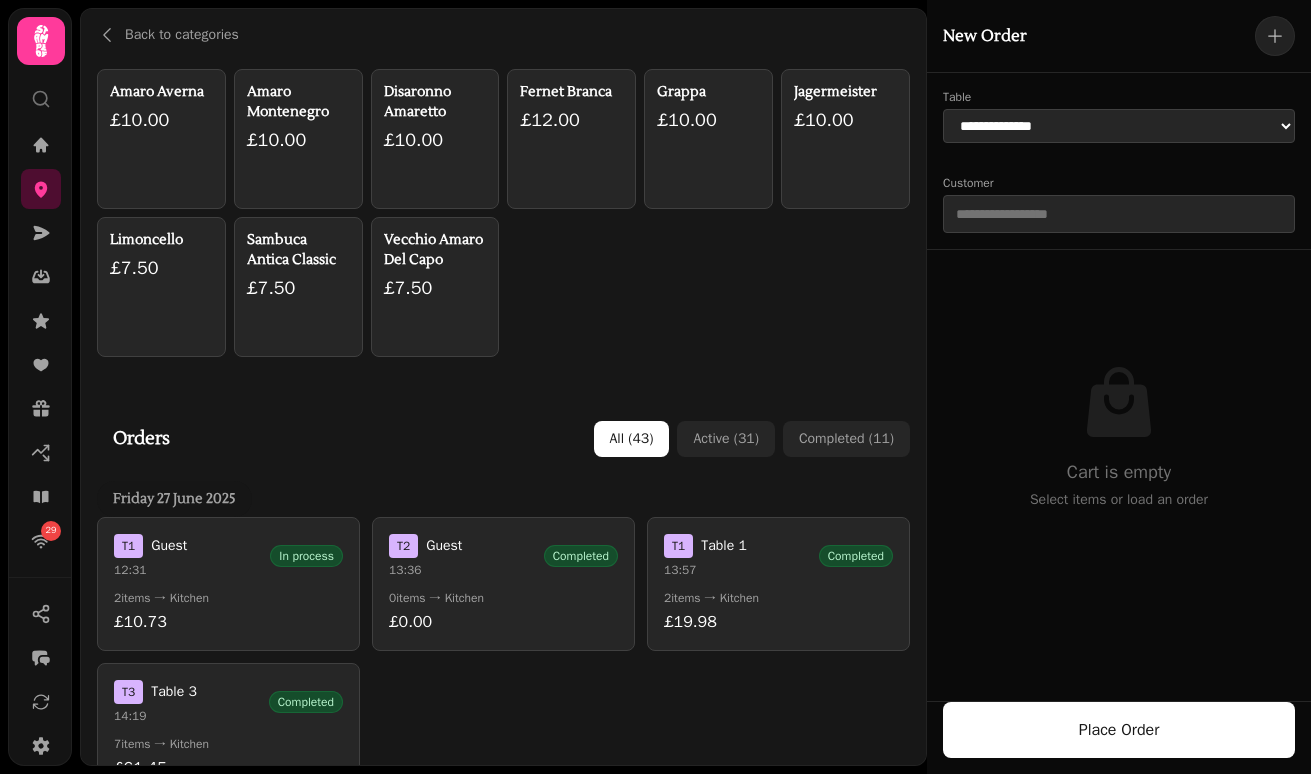 click on "Grappa £10.00" at bounding box center (708, 139) 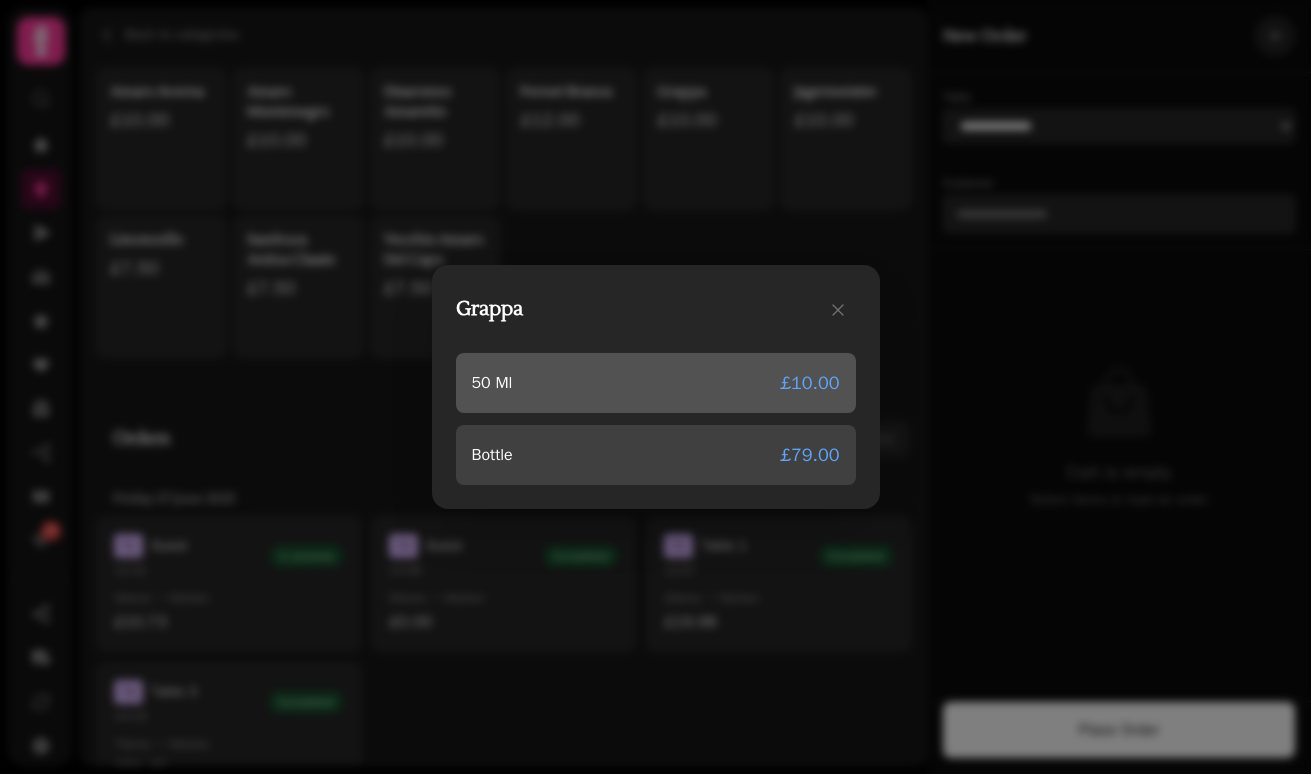 click on "50 Ml £10.00" at bounding box center [656, 383] 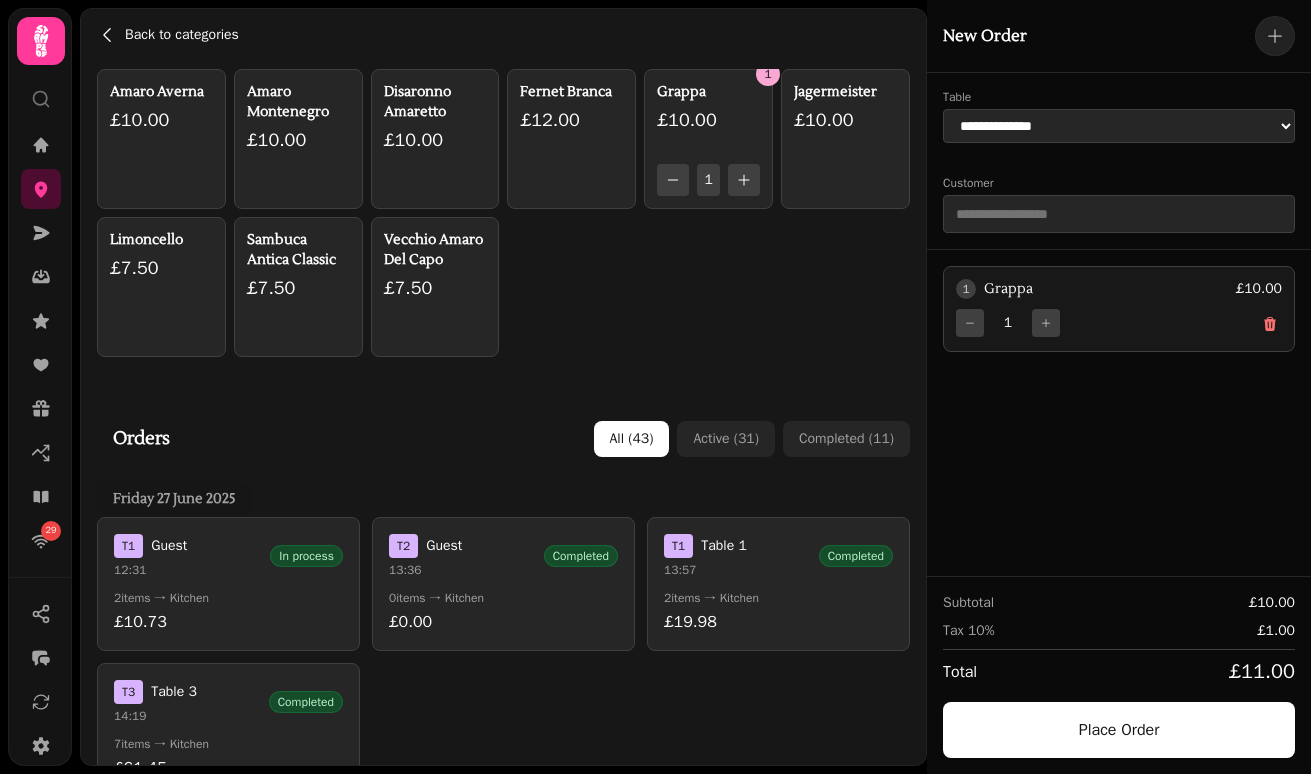 click on "Back to categories" at bounding box center (182, 35) 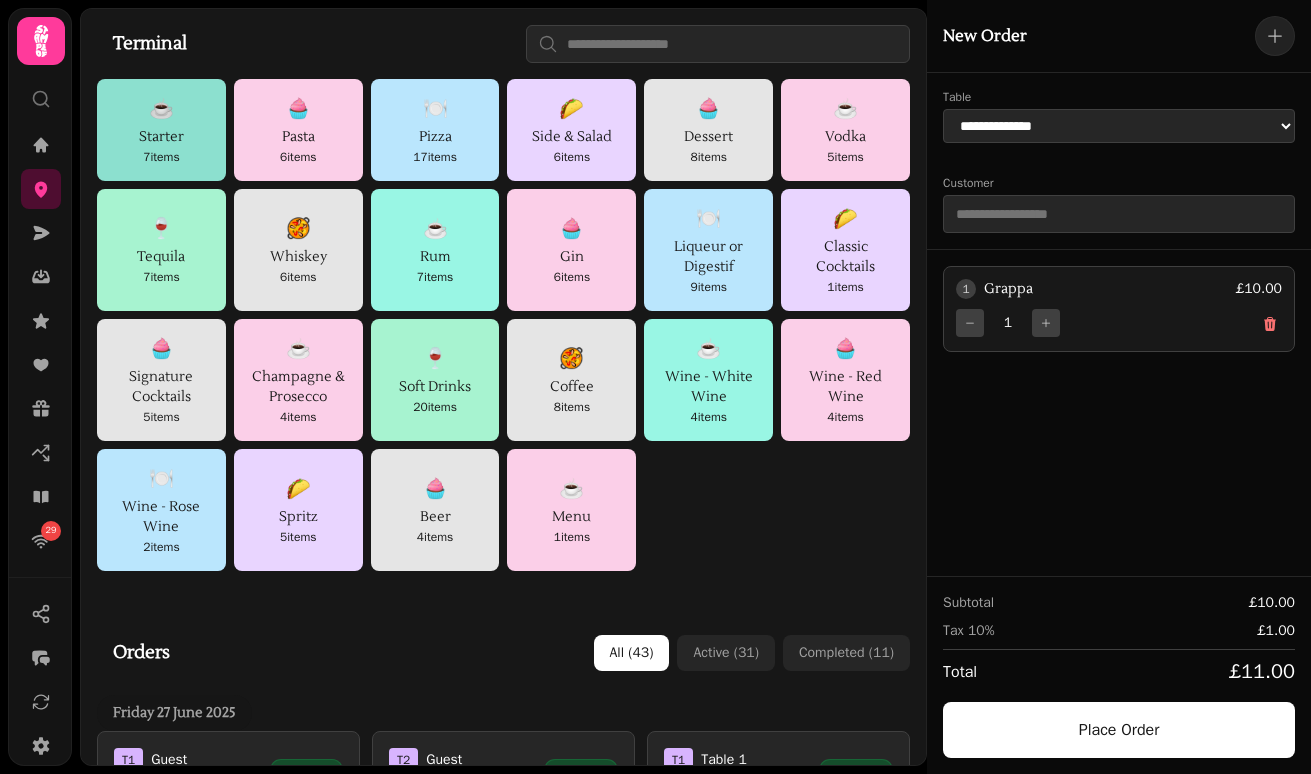 click on "☕" at bounding box center (161, 109) 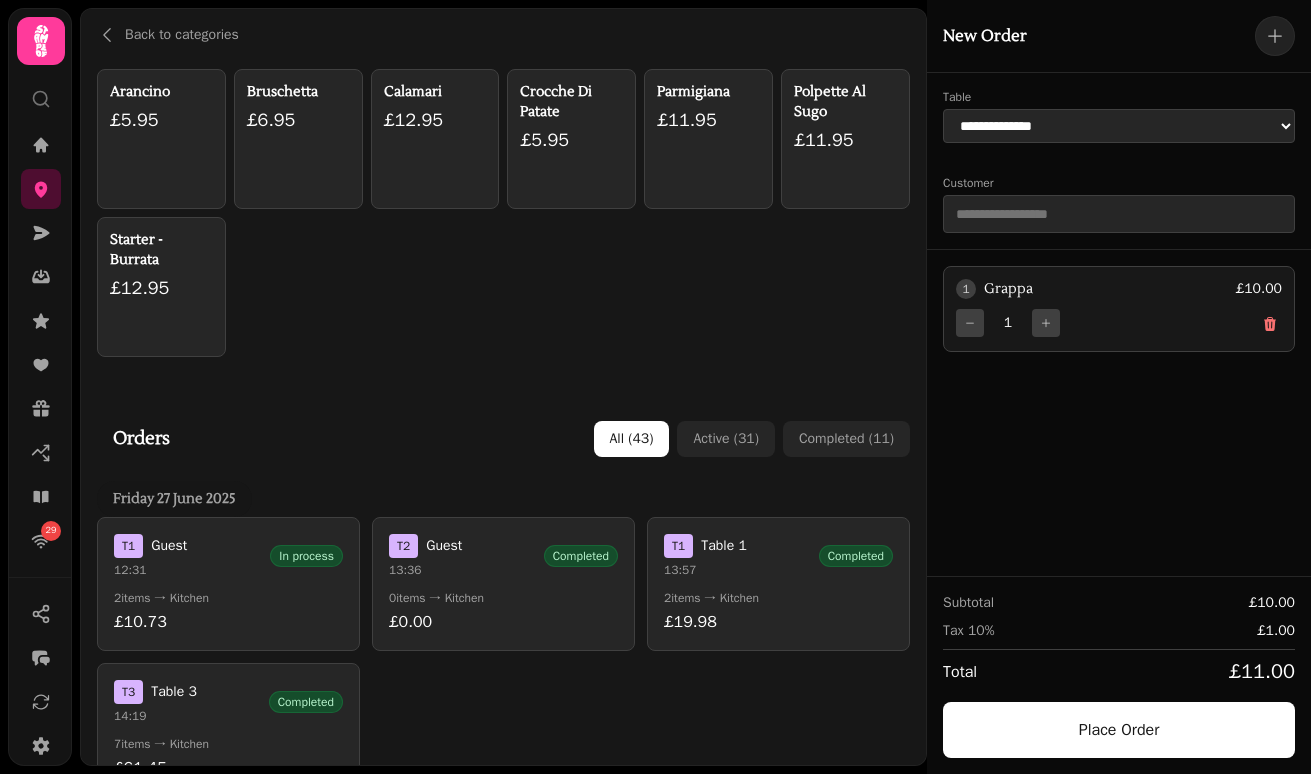 click on "£5.95" at bounding box center (161, 120) 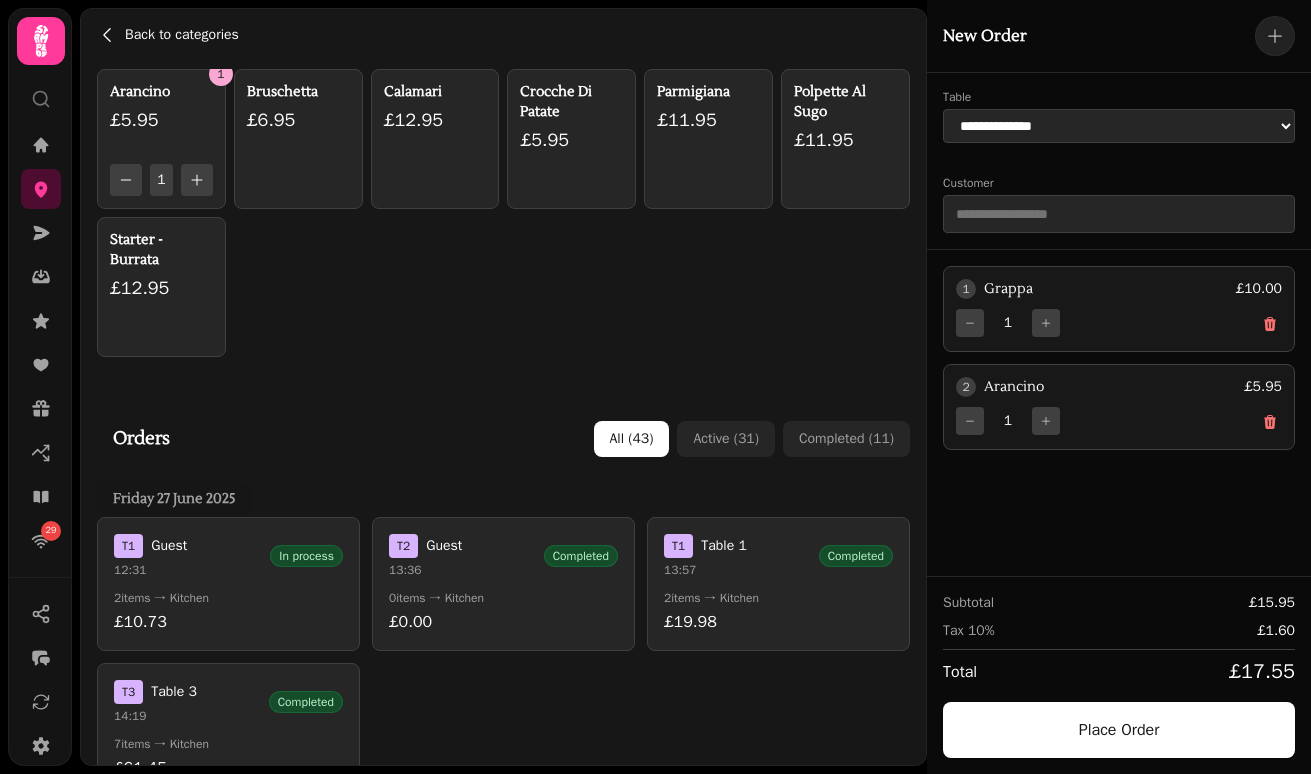 click on "Back to categories" at bounding box center [182, 35] 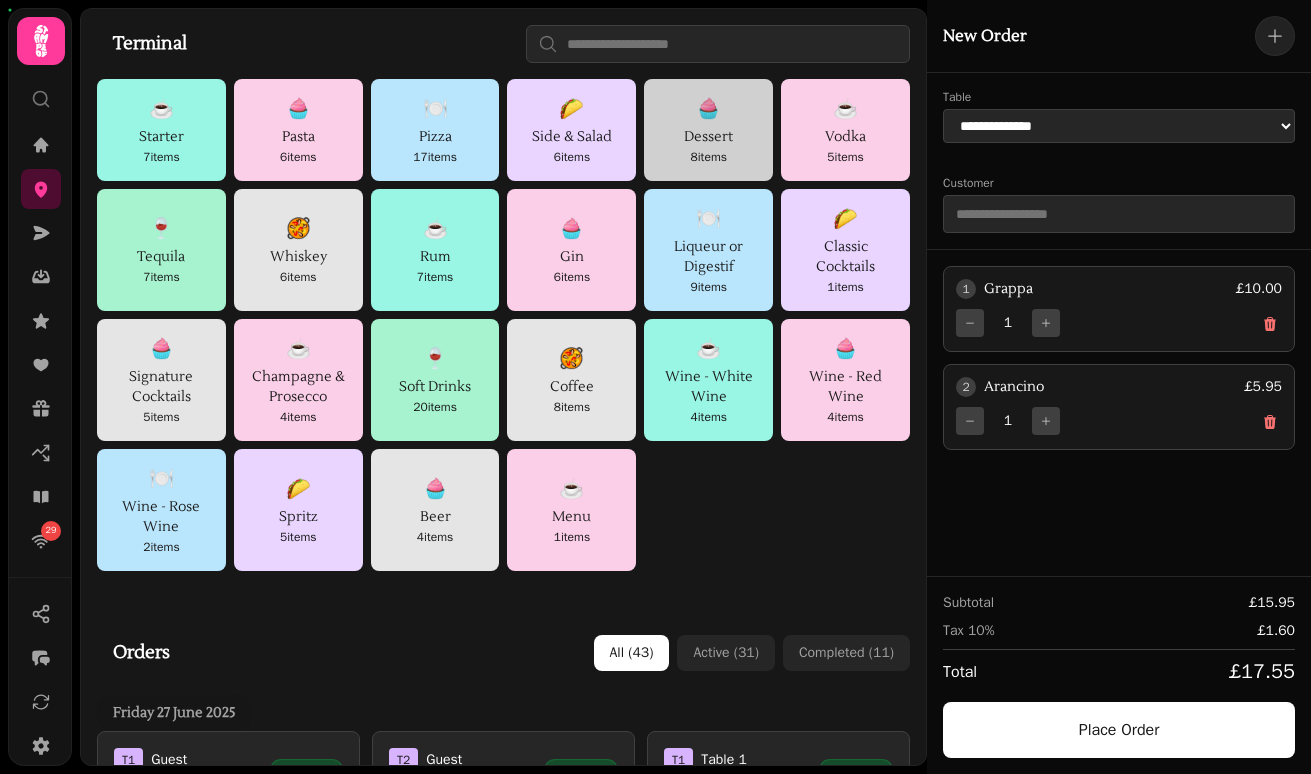 click on "🧁 Dessert 8  items" at bounding box center (708, 130) 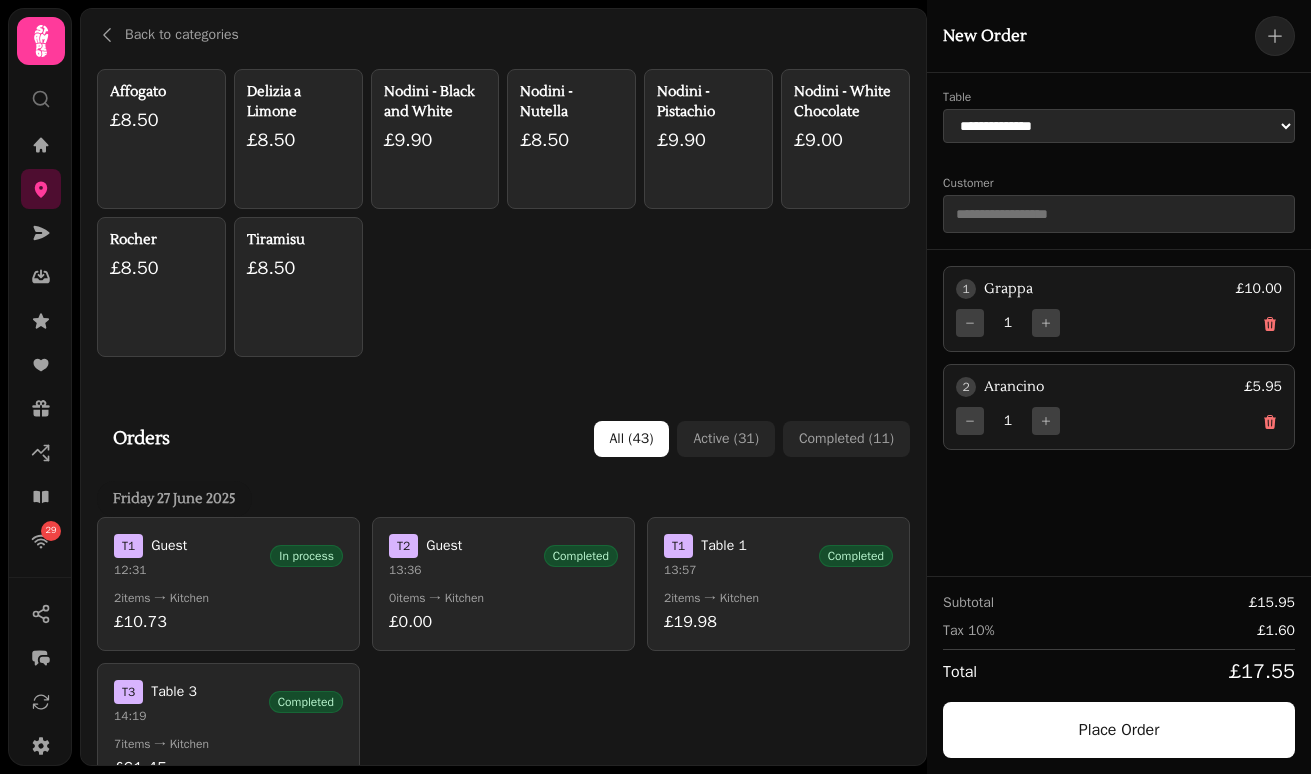click on "£9.90" at bounding box center [708, 140] 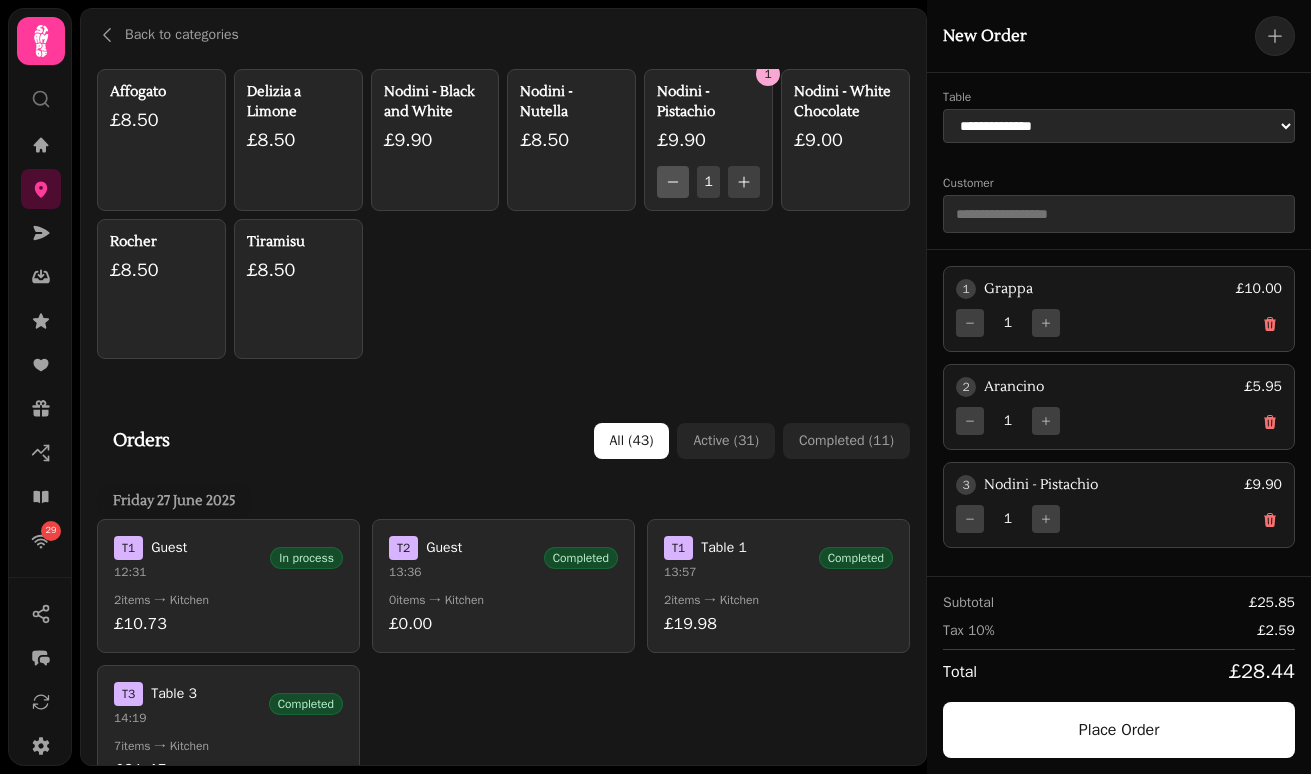 click at bounding box center (673, 182) 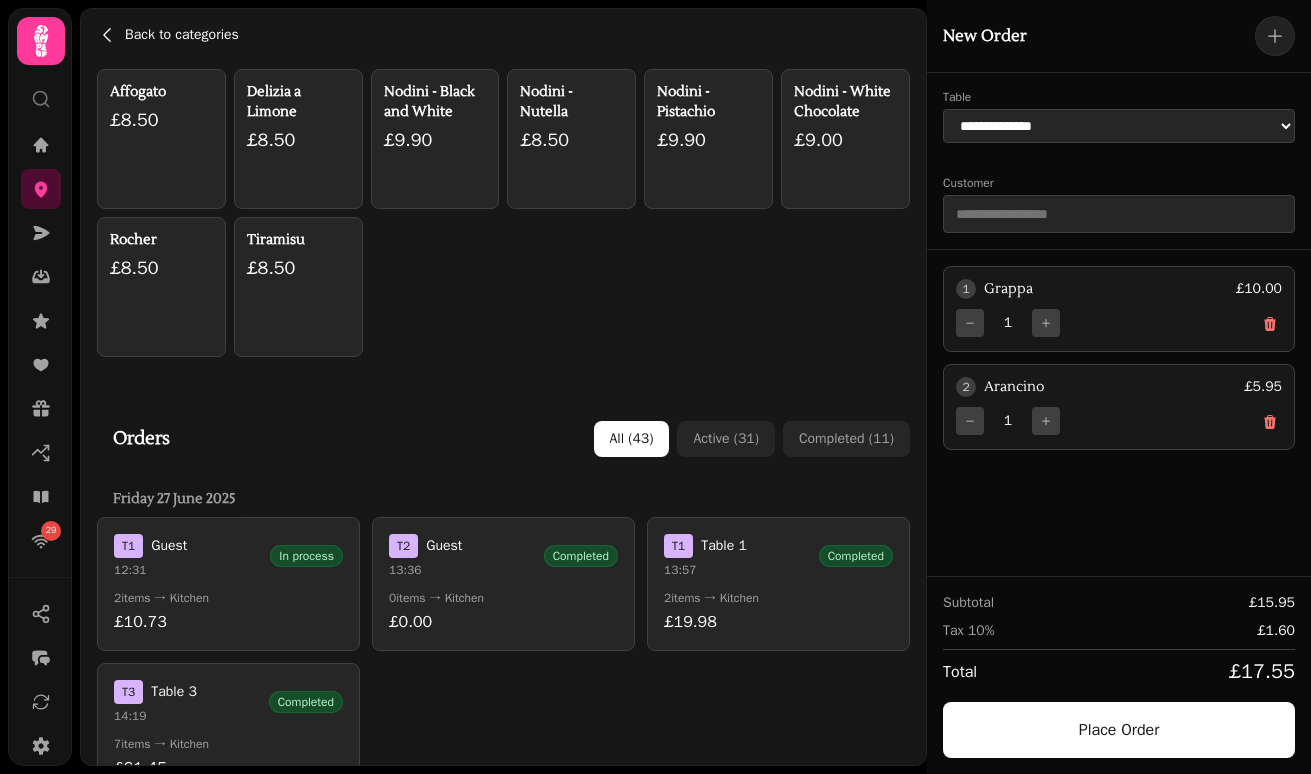 click on "Back to categories" at bounding box center [182, 35] 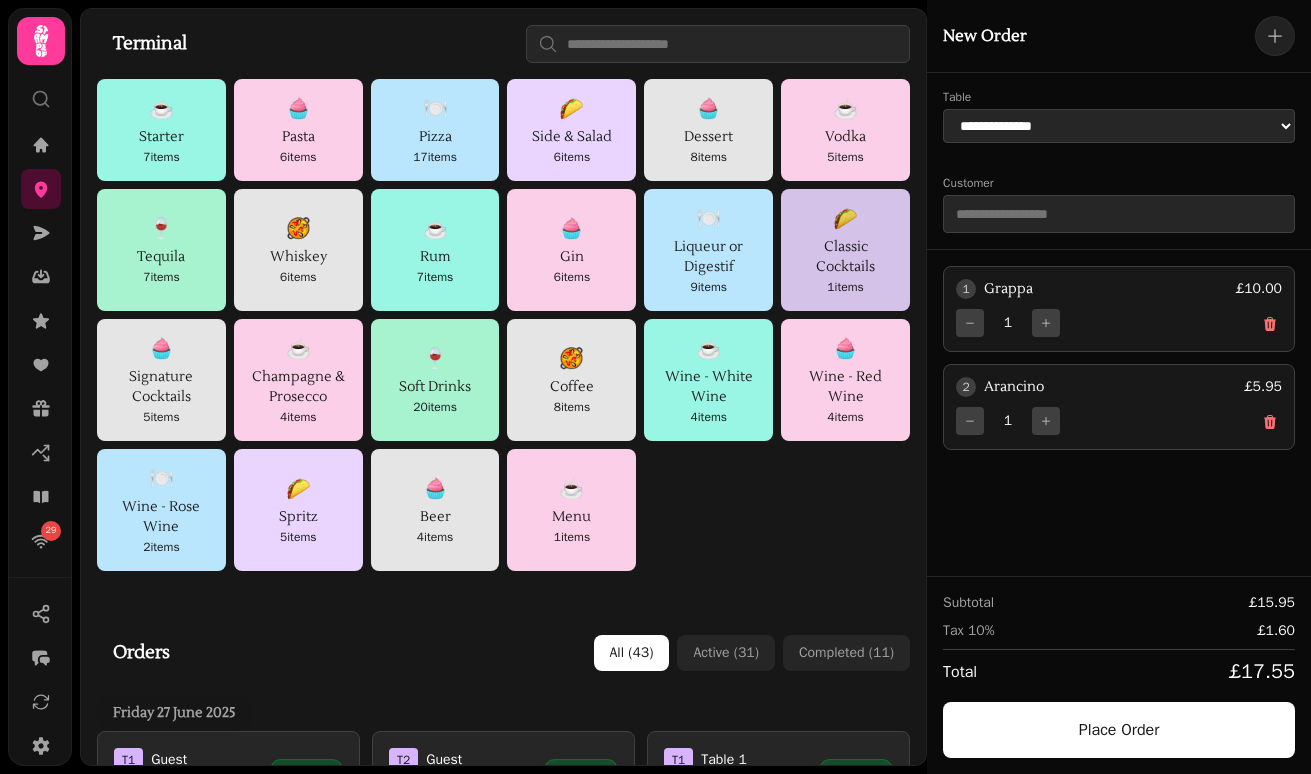 click on "🌮 Classic Cocktails 1  items" at bounding box center [845, 250] 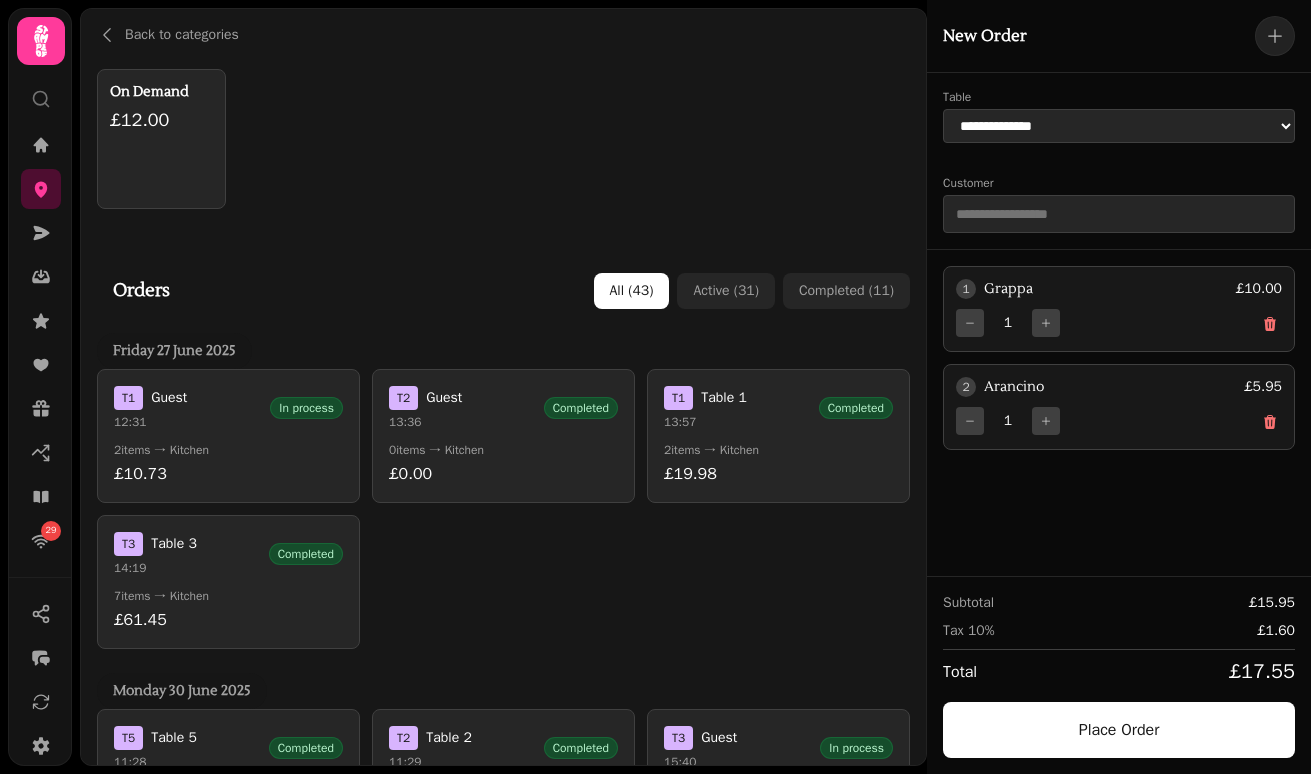 click on "T 1 Table 1 13:57 Completed" at bounding box center [778, 408] 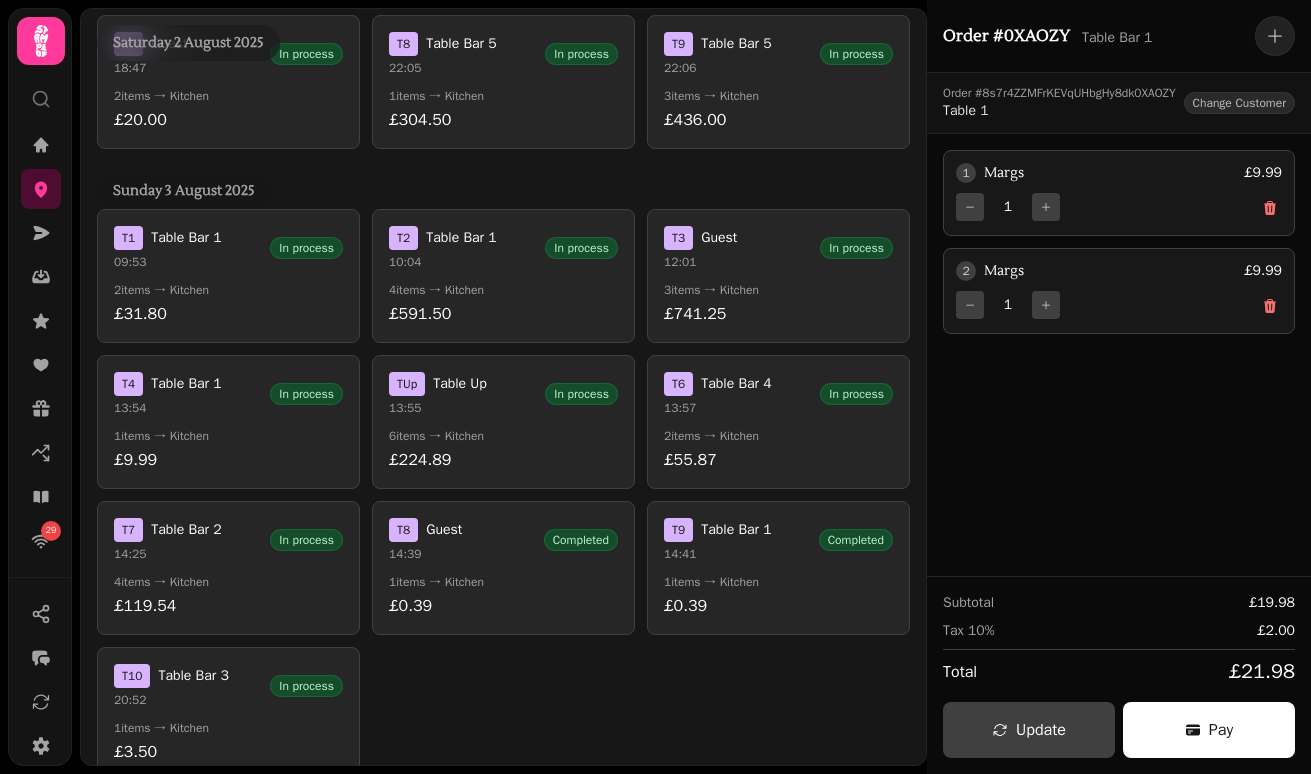 scroll, scrollTop: 2426, scrollLeft: 0, axis: vertical 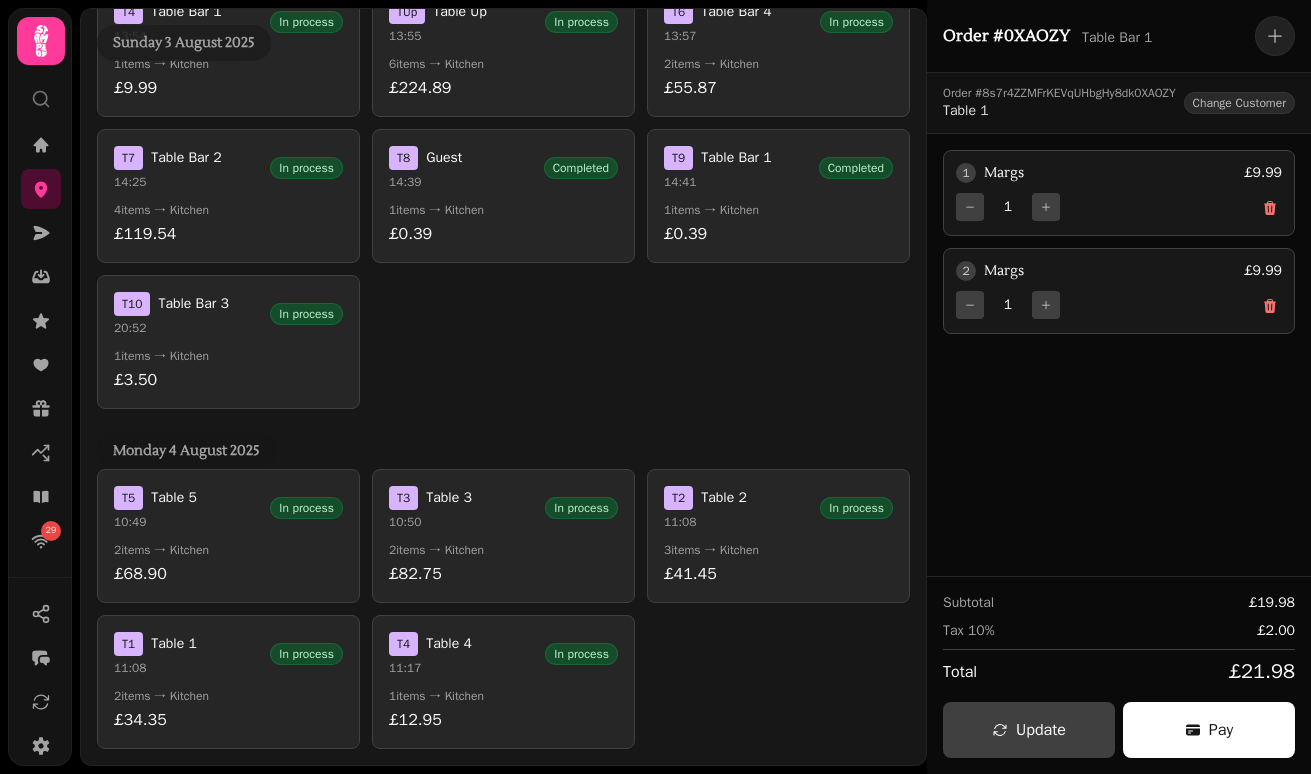 click on "[TIME]" at bounding box center (705, 522) 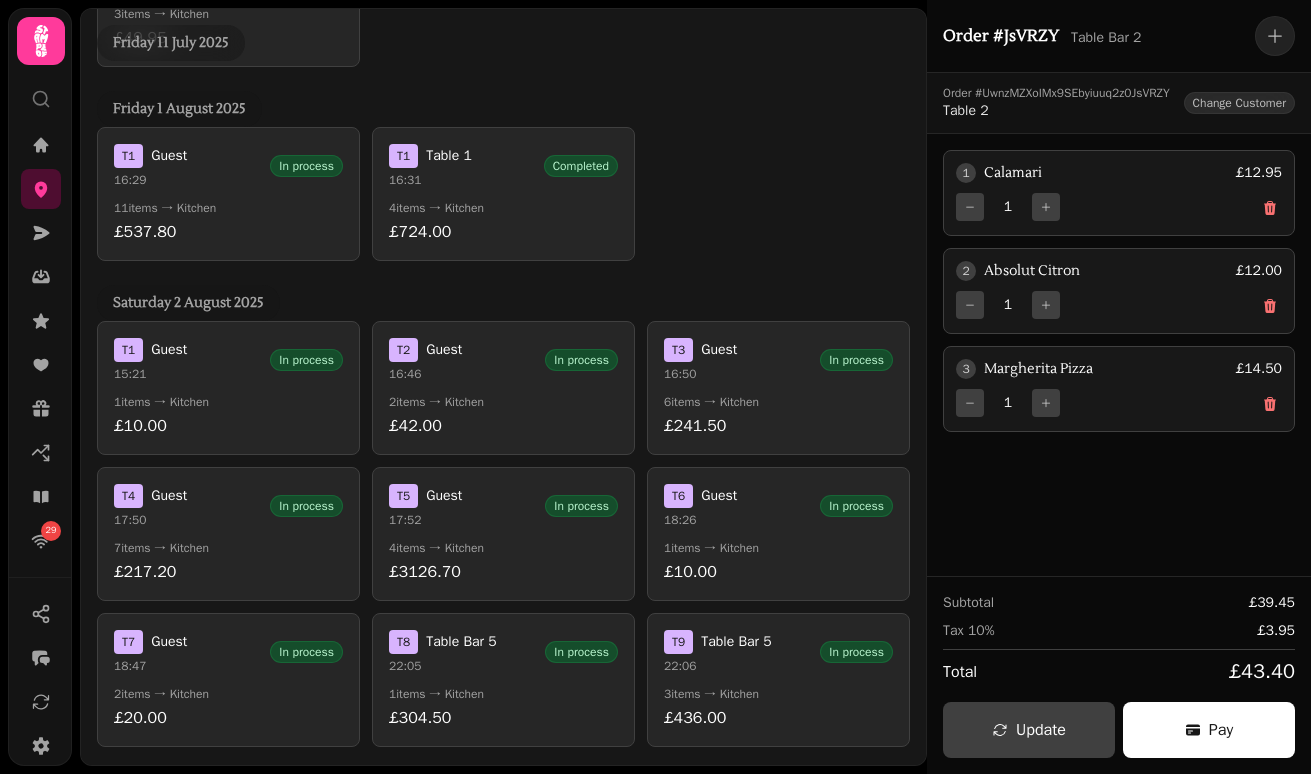 scroll, scrollTop: 0, scrollLeft: 0, axis: both 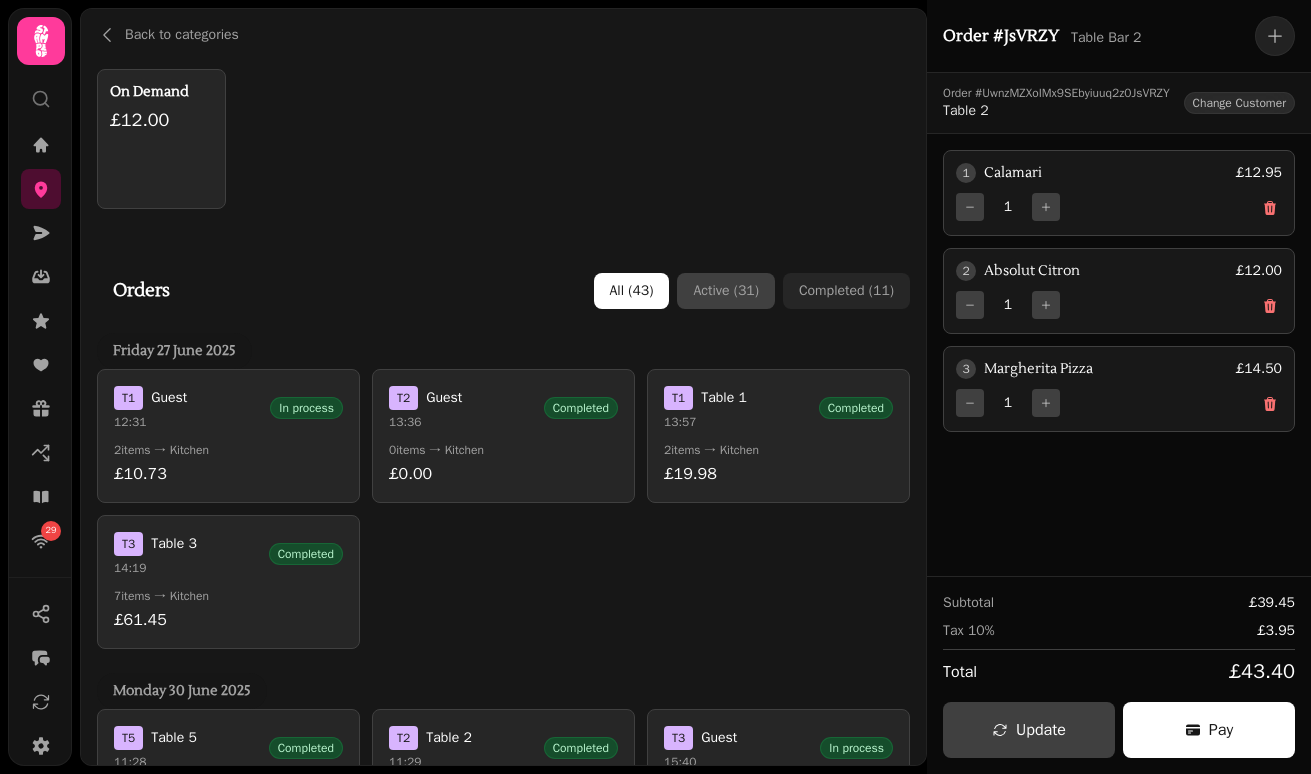 click on "Active ( 31 )" at bounding box center [725, 291] 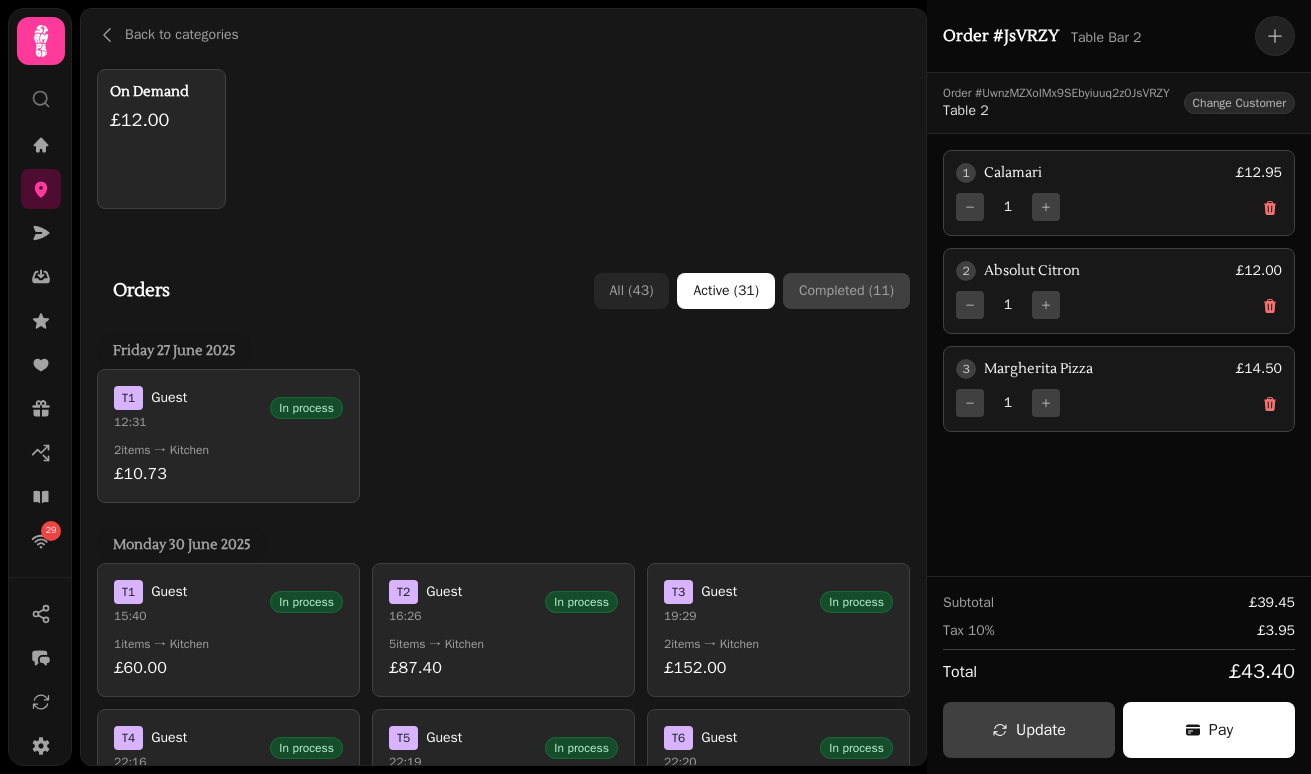 click on "Completed ( 11 )" at bounding box center (846, 291) 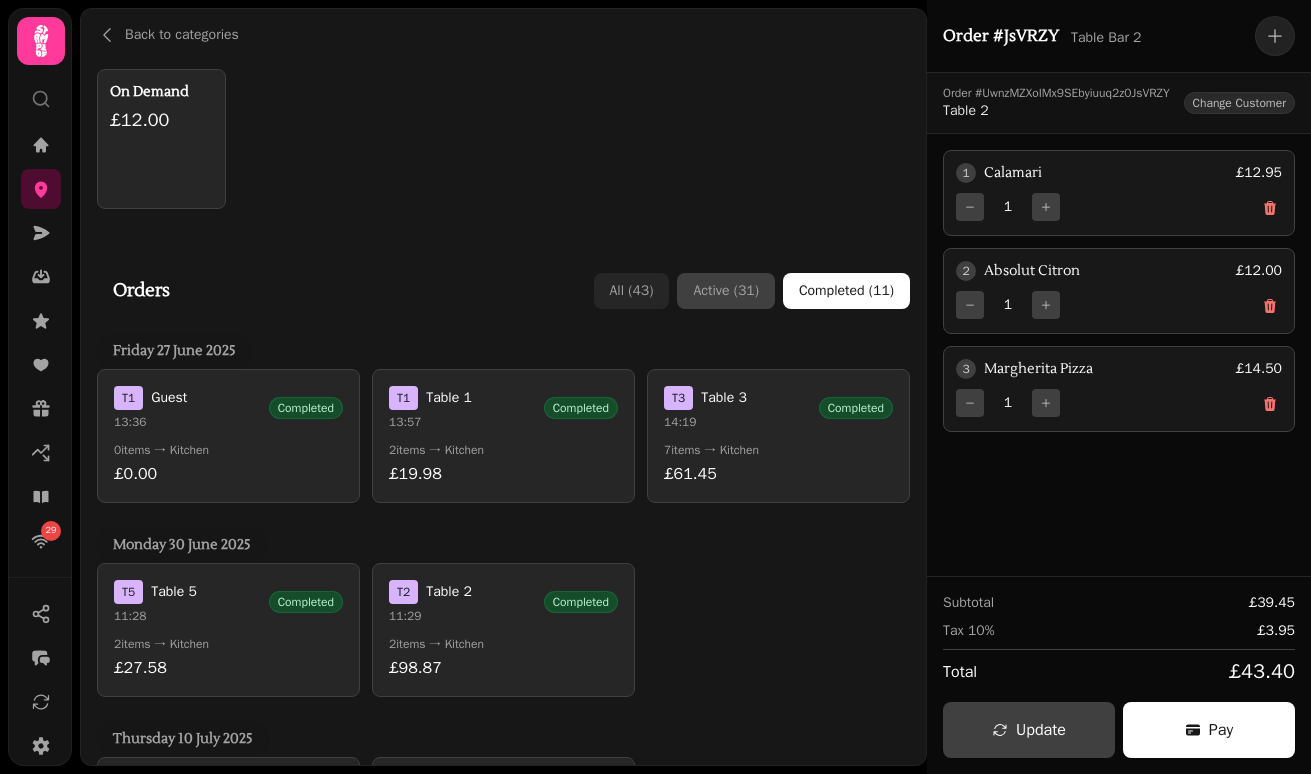 click on "Active ( 31 )" at bounding box center (725, 291) 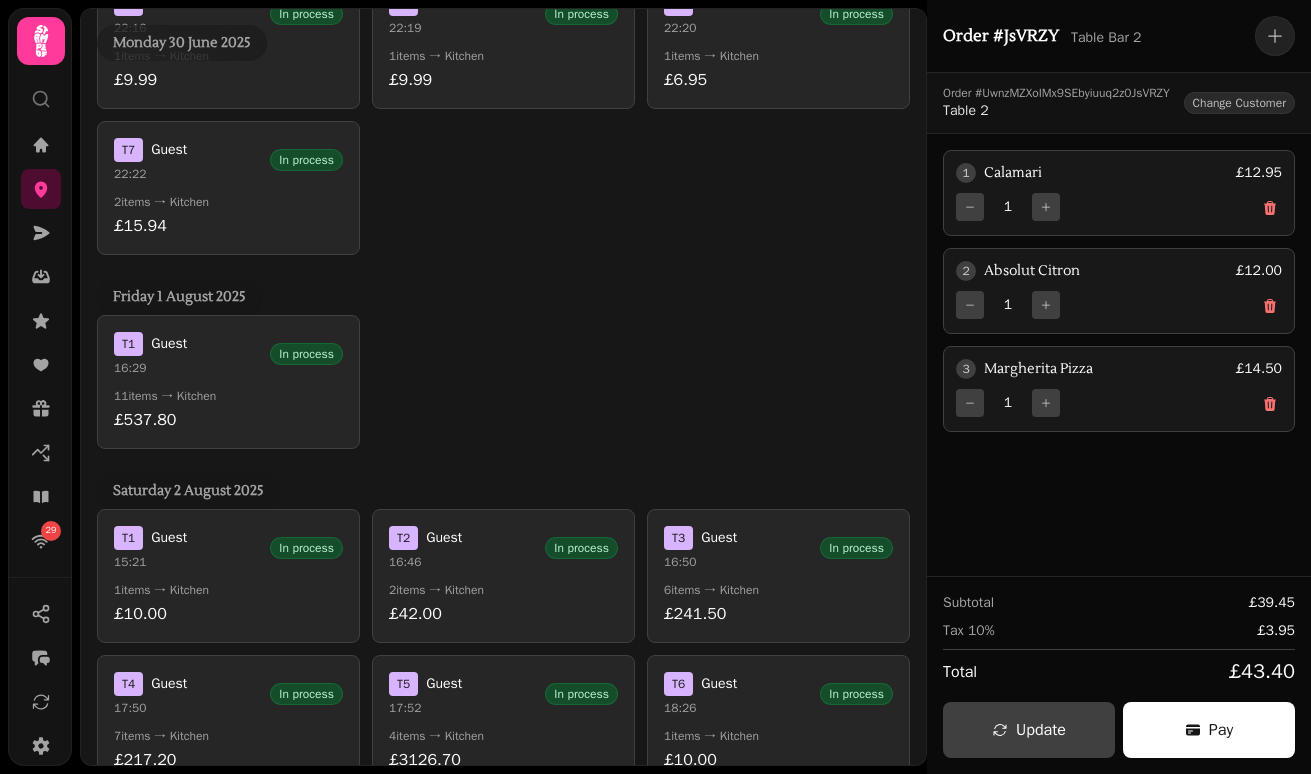 scroll, scrollTop: 1746, scrollLeft: 0, axis: vertical 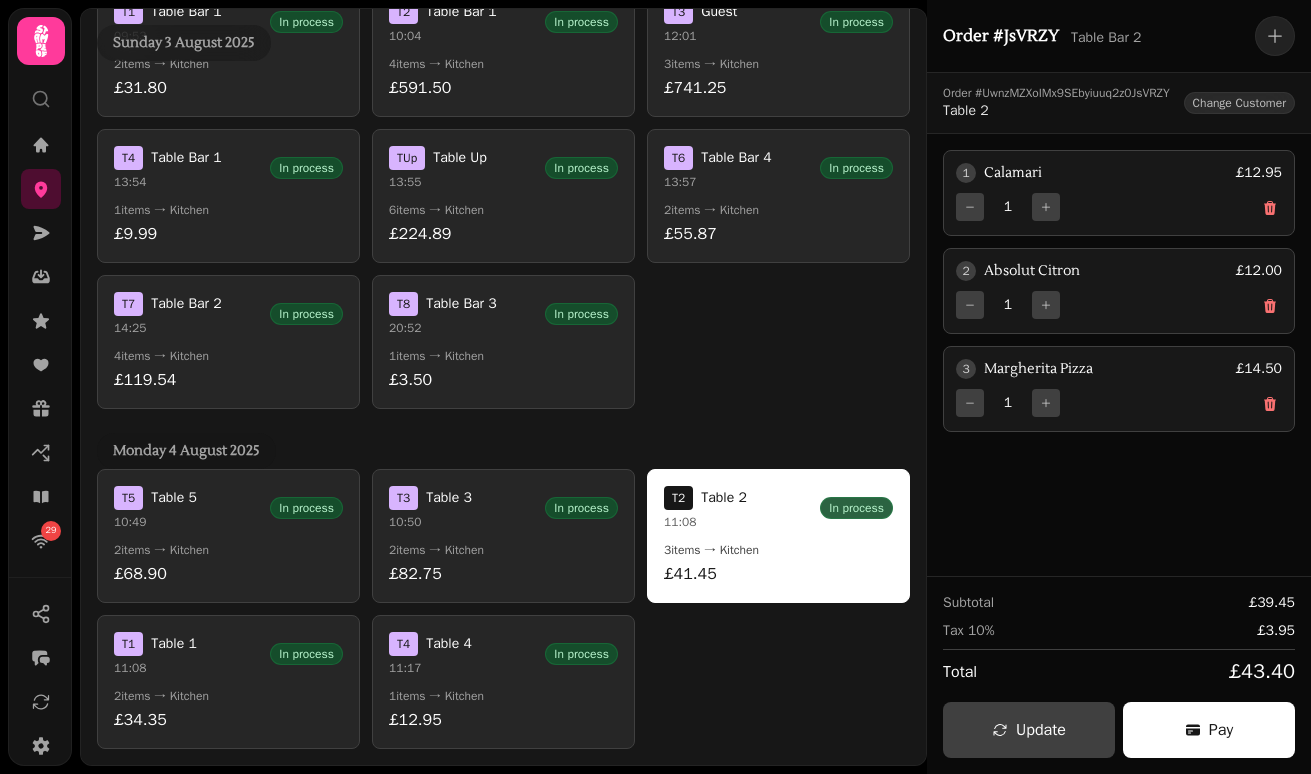 click on "T 4 Table 4 11:17" at bounding box center [430, 654] 